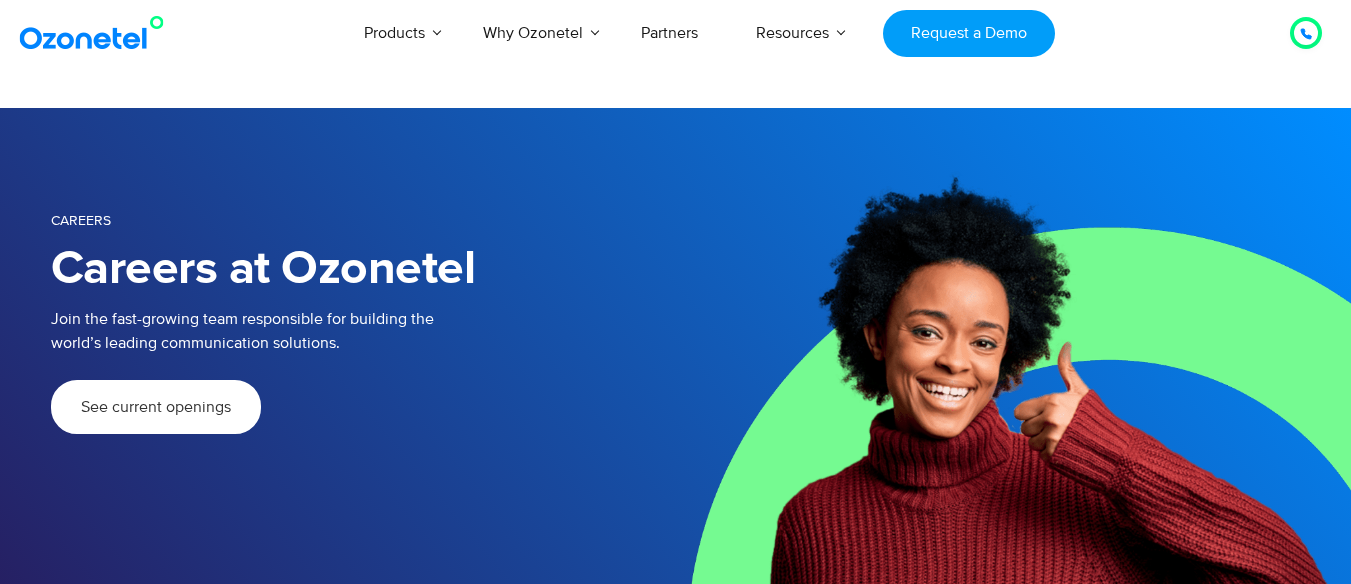 scroll, scrollTop: 0, scrollLeft: 0, axis: both 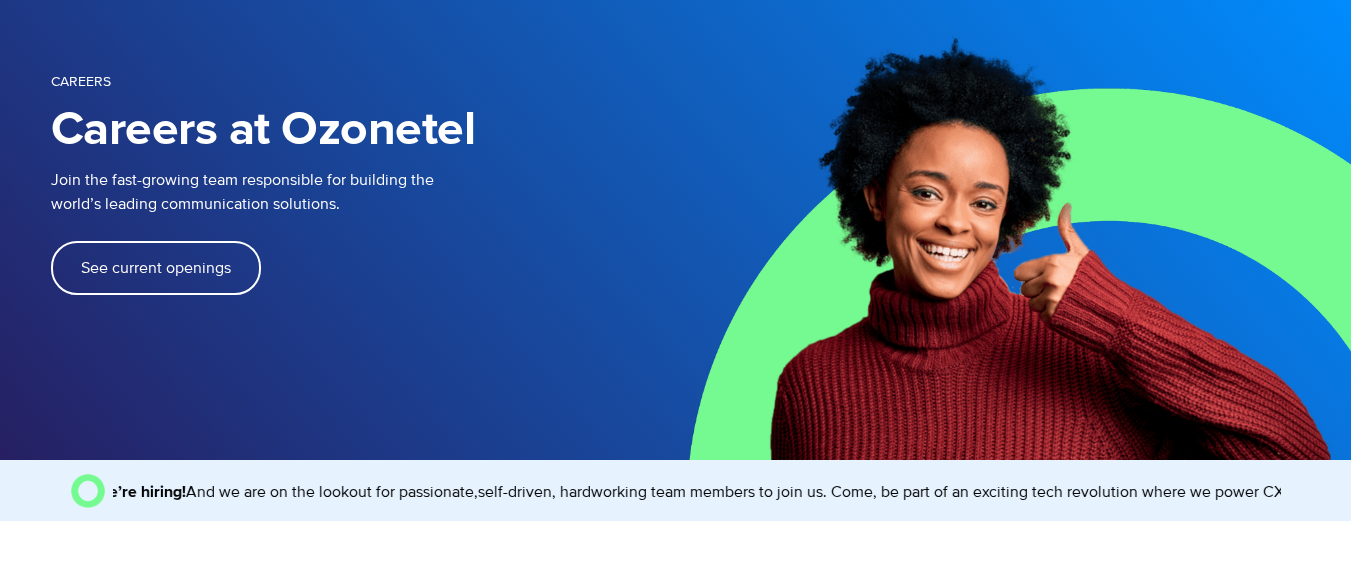 click on "See current openings" at bounding box center [156, 268] 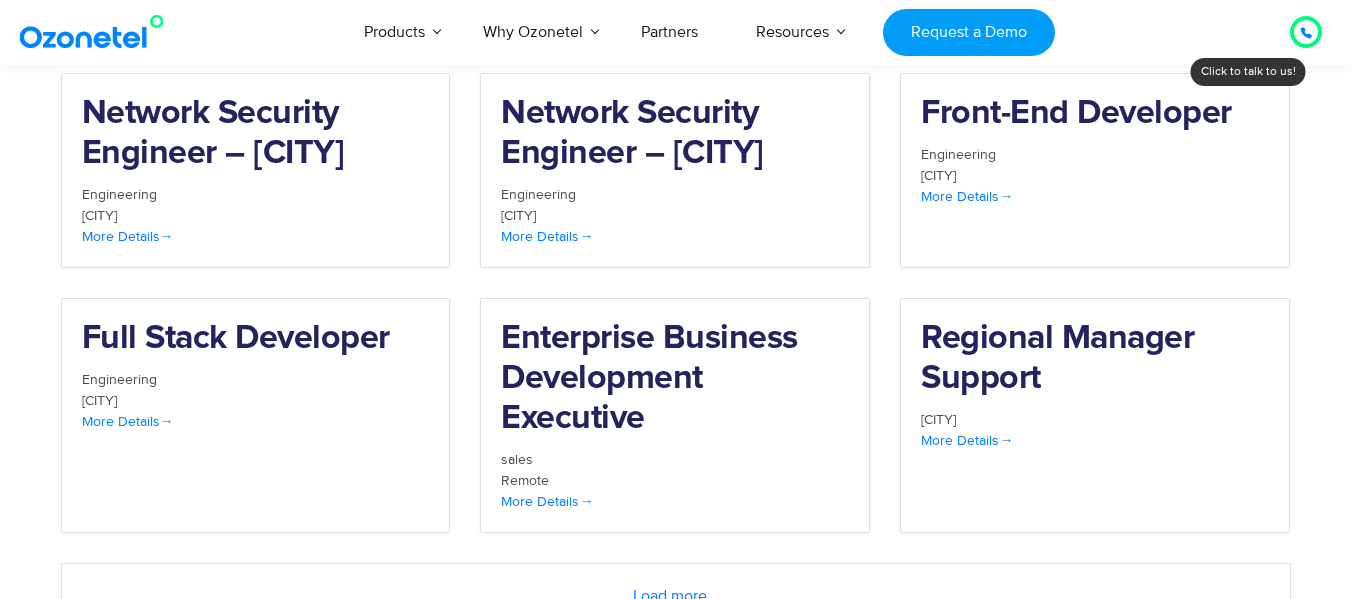 scroll, scrollTop: 2172, scrollLeft: 0, axis: vertical 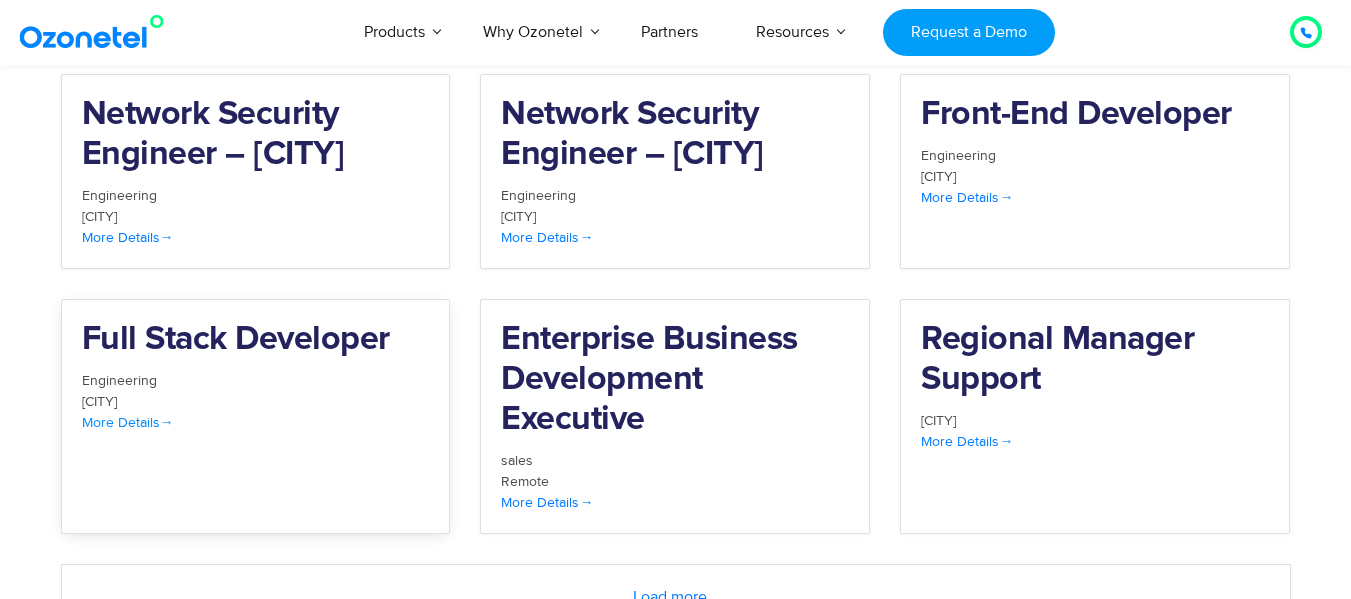 click on "More Details" at bounding box center (128, 422) 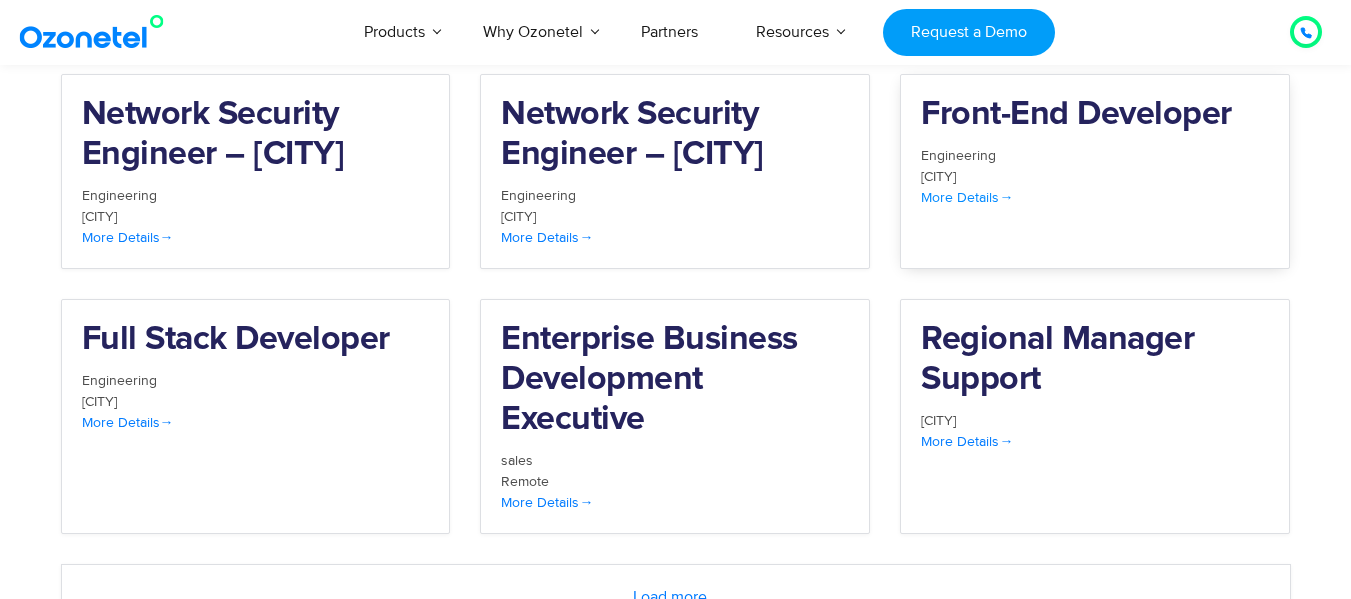 click on "More Details" at bounding box center (967, 197) 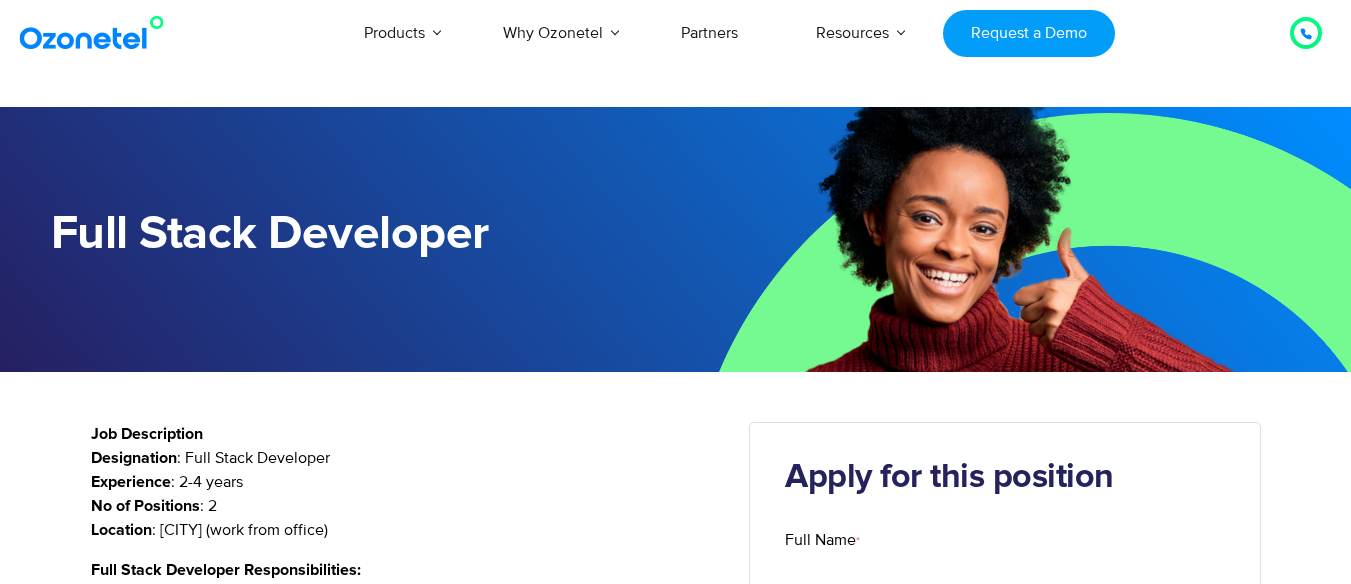 scroll, scrollTop: 0, scrollLeft: 0, axis: both 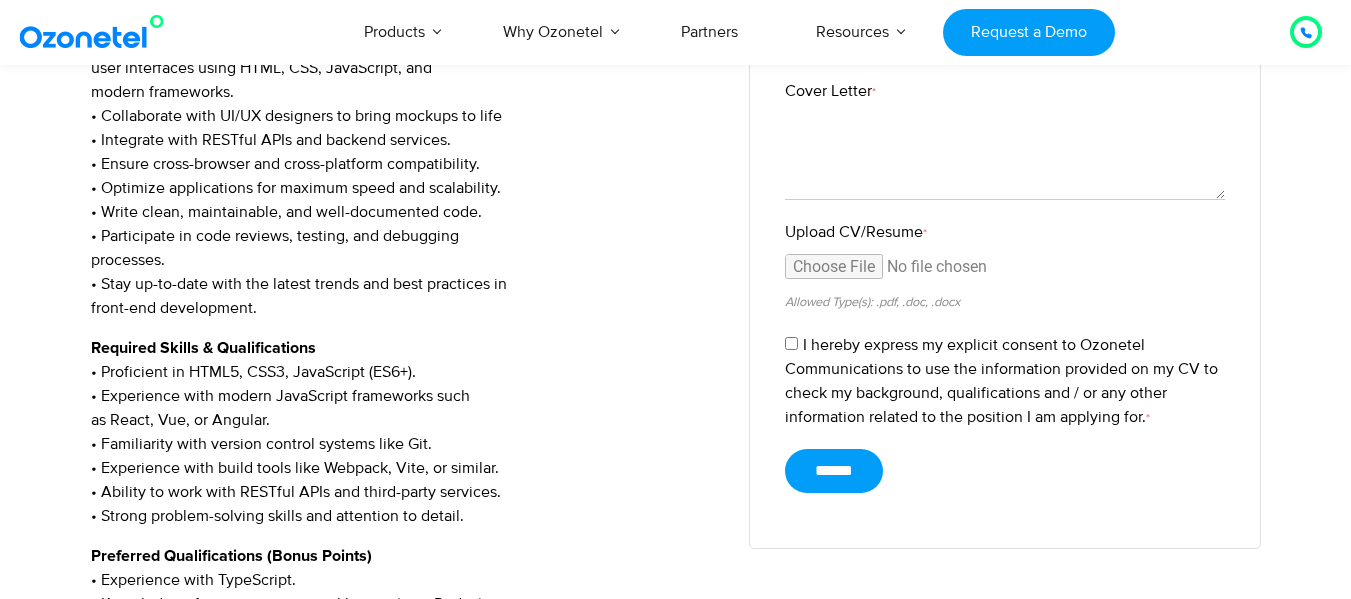 click on "Required Skills & Qualifications
• Proficient in HTML5, CSS3, JavaScript (ES6+).
• Experience with modern JavaScript frameworks such
as React, Vue, or Angular.
• Familiarity with version control systems like Git.
• Experience with build tools like Webpack, Vite, or similar.
• Ability to work with RESTful APIs and third-party services.
• Strong problem-solving skills and attention to detail." at bounding box center (405, 432) 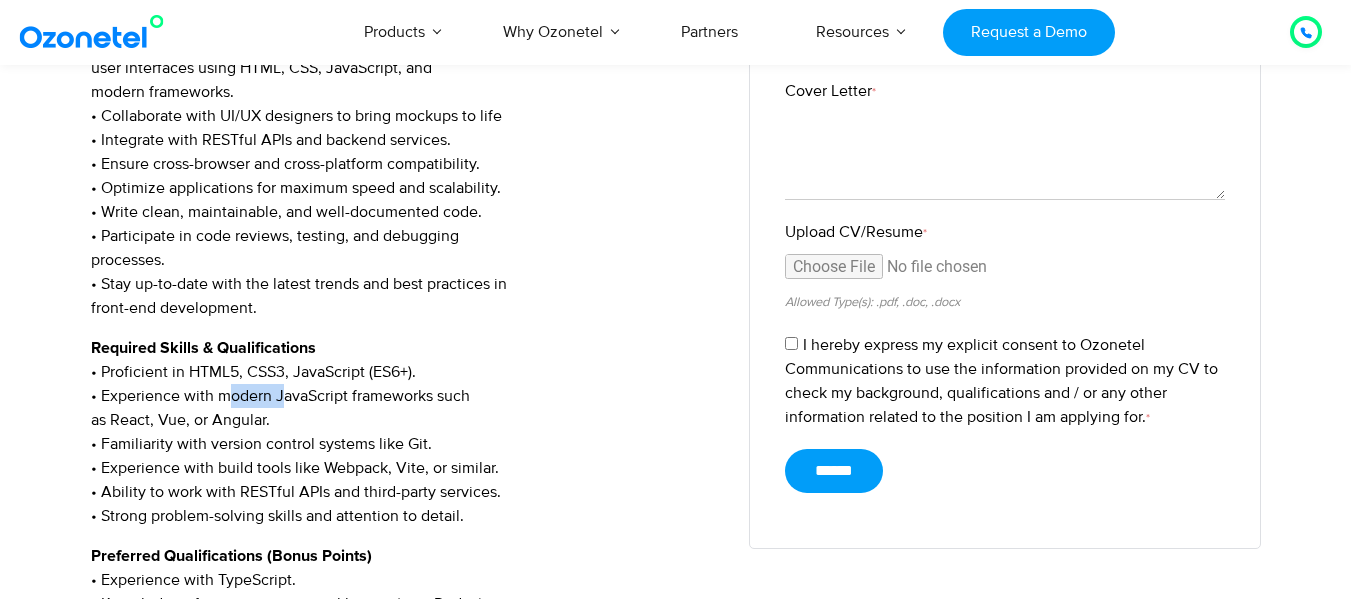click on "Required Skills & Qualifications
• Proficient in HTML5, CSS3, JavaScript (ES6+).
• Experience with modern JavaScript frameworks such
as React, Vue, or Angular.
• Familiarity with version control systems like Git.
• Experience with build tools like Webpack, Vite, or similar.
• Ability to work with RESTful APIs and third-party services.
• Strong problem-solving skills and attention to detail." at bounding box center (405, 432) 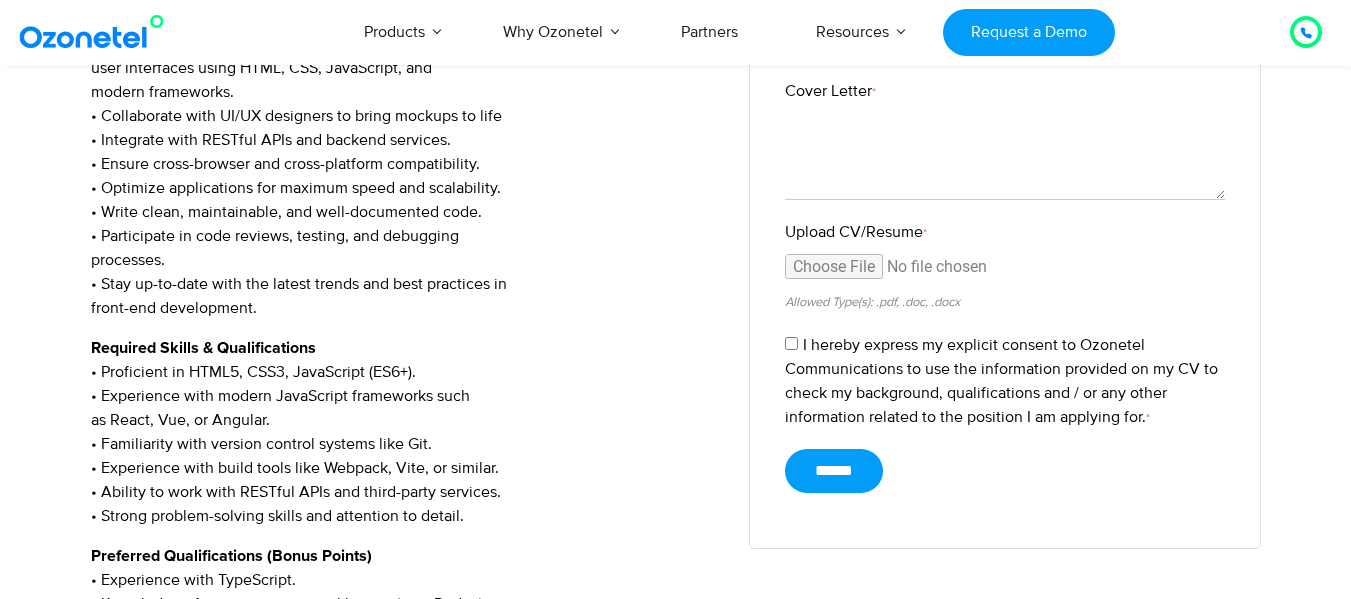 click on "Required Skills & Qualifications
• Proficient in HTML5, CSS3, JavaScript (ES6+).
• Experience with modern JavaScript frameworks such
as React, Vue, or Angular.
• Familiarity with version control systems like Git.
• Experience with build tools like Webpack, Vite, or similar.
• Ability to work with RESTful APIs and third-party services.
• Strong problem-solving skills and attention to detail." at bounding box center (405, 432) 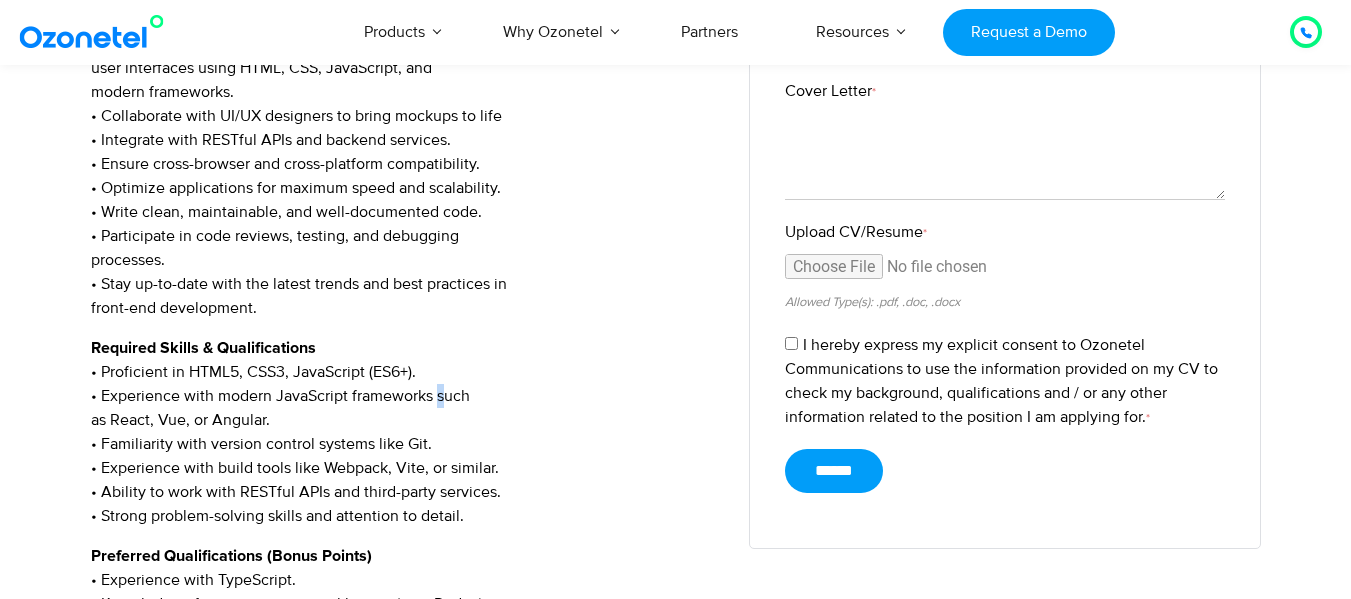 click on "Required Skills & Qualifications
• Proficient in HTML5, CSS3, JavaScript (ES6+).
• Experience with modern JavaScript frameworks such
as React, Vue, or Angular.
• Familiarity with version control systems like Git.
• Experience with build tools like Webpack, Vite, or similar.
• Ability to work with RESTful APIs and third-party services.
• Strong problem-solving skills and attention to detail." at bounding box center (405, 432) 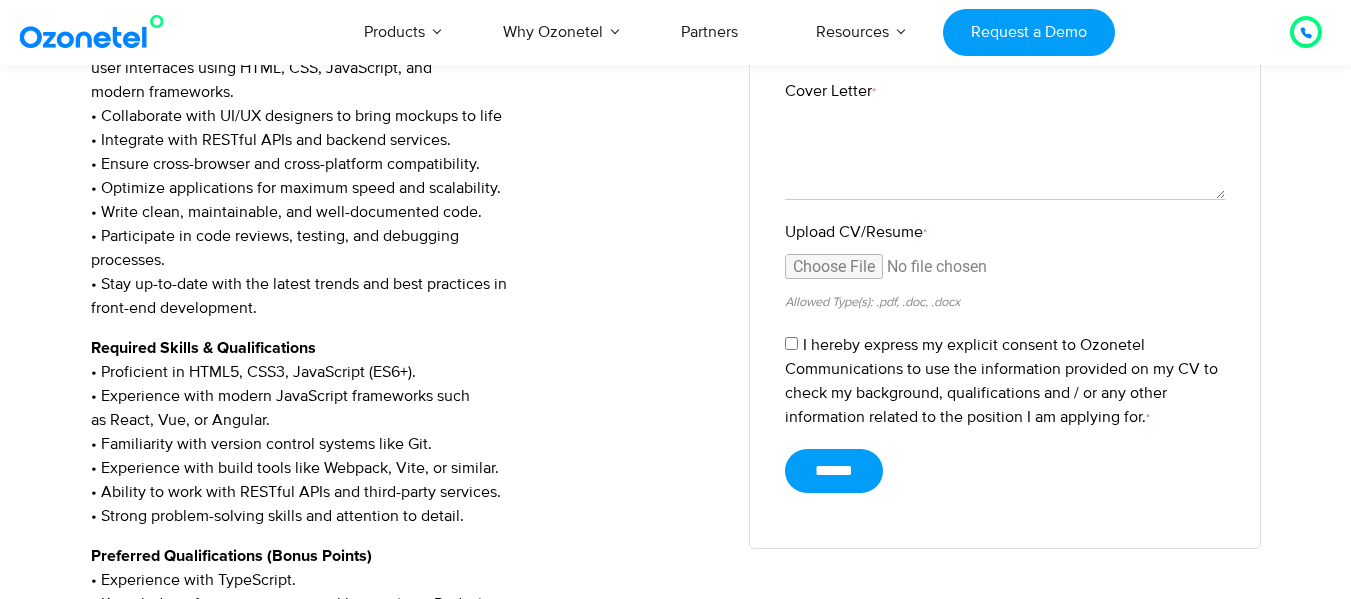 click on "Required Skills & Qualifications
• Proficient in HTML5, CSS3, JavaScript (ES6+).
• Experience with modern JavaScript frameworks such
as React, Vue, or Angular.
• Familiarity with version control systems like Git.
• Experience with build tools like Webpack, Vite, or similar.
• Ability to work with RESTful APIs and third-party services.
• Strong problem-solving skills and attention to detail." at bounding box center (405, 432) 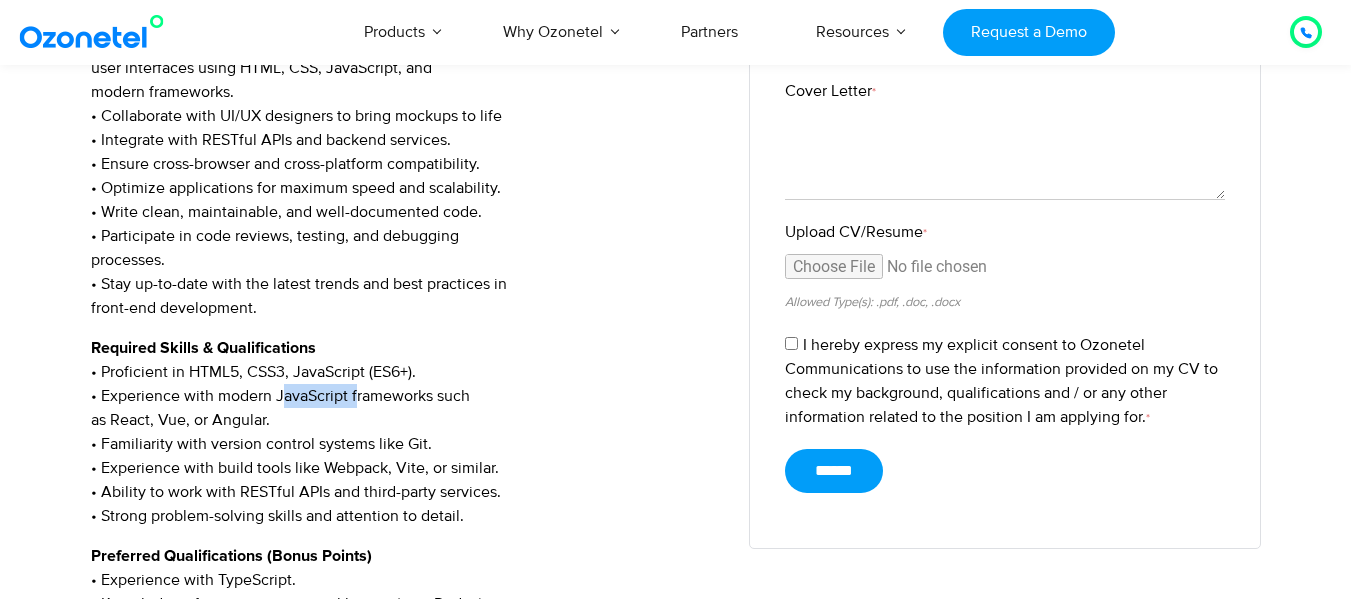 click on "Required Skills & Qualifications
• Proficient in HTML5, CSS3, JavaScript (ES6+).
• Experience with modern JavaScript frameworks such
as React, Vue, or Angular.
• Familiarity with version control systems like Git.
• Experience with build tools like Webpack, Vite, or similar.
• Ability to work with RESTful APIs and third-party services.
• Strong problem-solving skills and attention to detail." at bounding box center [405, 432] 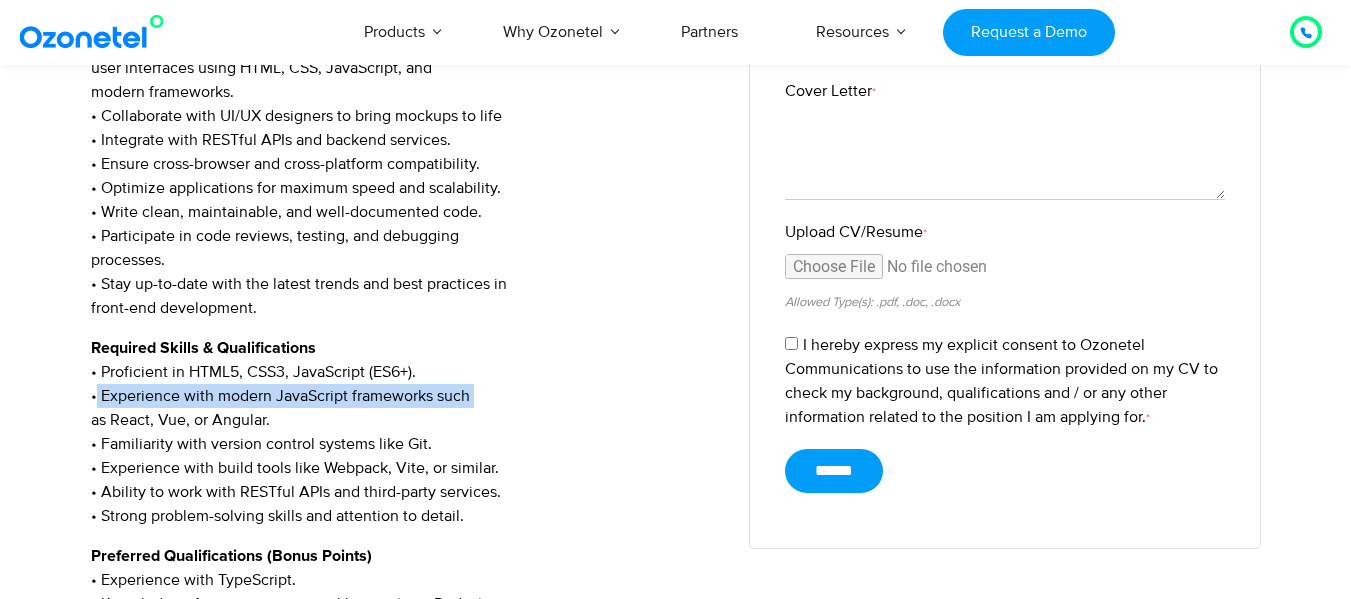 click on "Required Skills & Qualifications
• Proficient in HTML5, CSS3, JavaScript (ES6+).
• Experience with modern JavaScript frameworks such
as React, Vue, or Angular.
• Familiarity with version control systems like Git.
• Experience with build tools like Webpack, Vite, or similar.
• Ability to work with RESTful APIs and third-party services.
• Strong problem-solving skills and attention to detail." at bounding box center (405, 432) 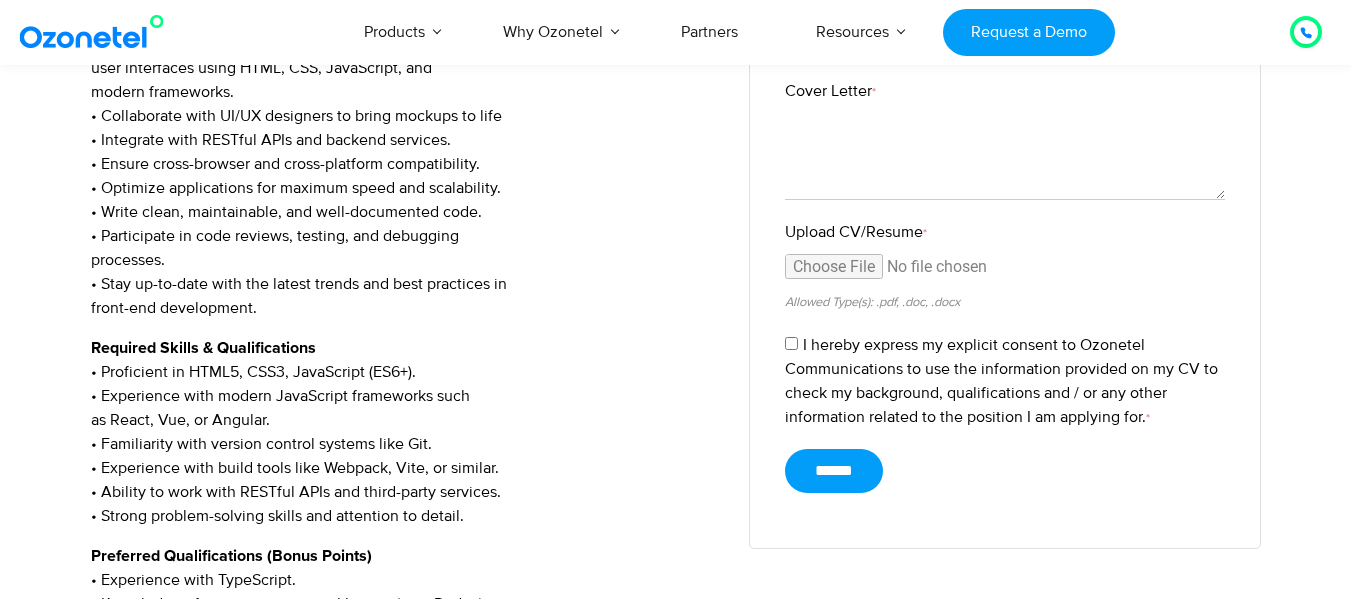 click on "Required Skills & Qualifications
• Proficient in HTML5, CSS3, JavaScript (ES6+).
• Experience with modern JavaScript frameworks such
as React, Vue, or Angular.
• Familiarity with version control systems like Git.
• Experience with build tools like Webpack, Vite, or similar.
• Ability to work with RESTful APIs and third-party services.
• Strong problem-solving skills and attention to detail." at bounding box center [405, 432] 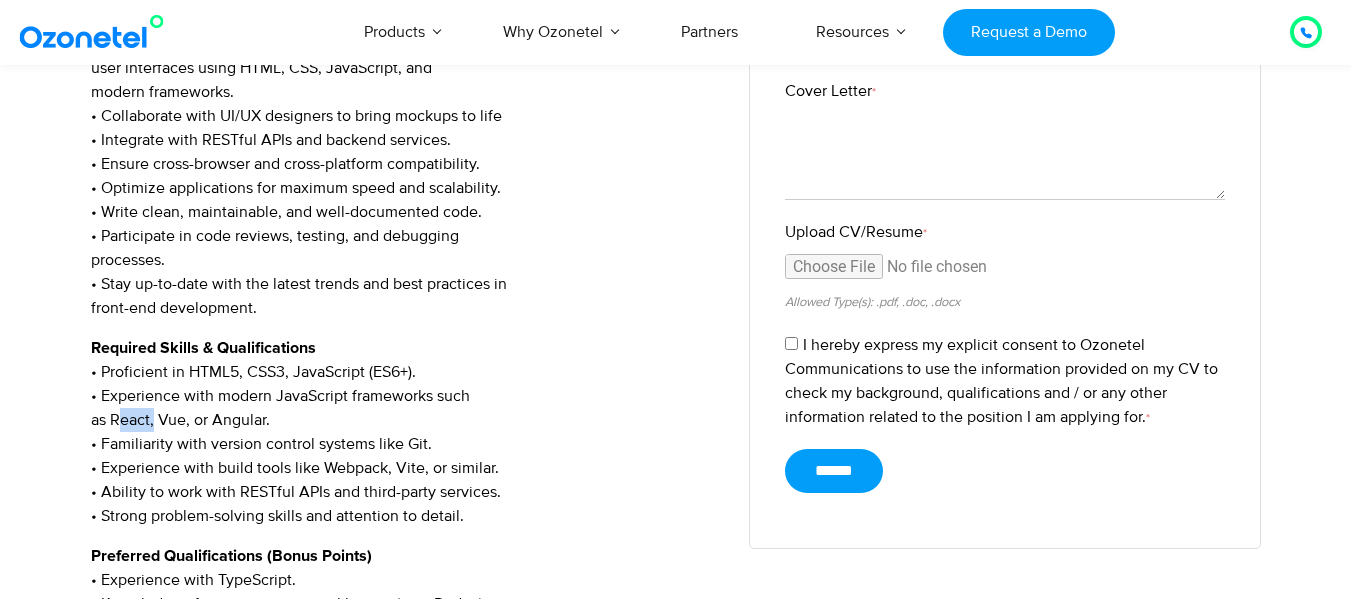 click on "Required Skills & Qualifications
• Proficient in HTML5, CSS3, JavaScript (ES6+).
• Experience with modern JavaScript frameworks such
as React, Vue, or Angular.
• Familiarity with version control systems like Git.
• Experience with build tools like Webpack, Vite, or similar.
• Ability to work with RESTful APIs and third-party services.
• Strong problem-solving skills and attention to detail." at bounding box center (405, 432) 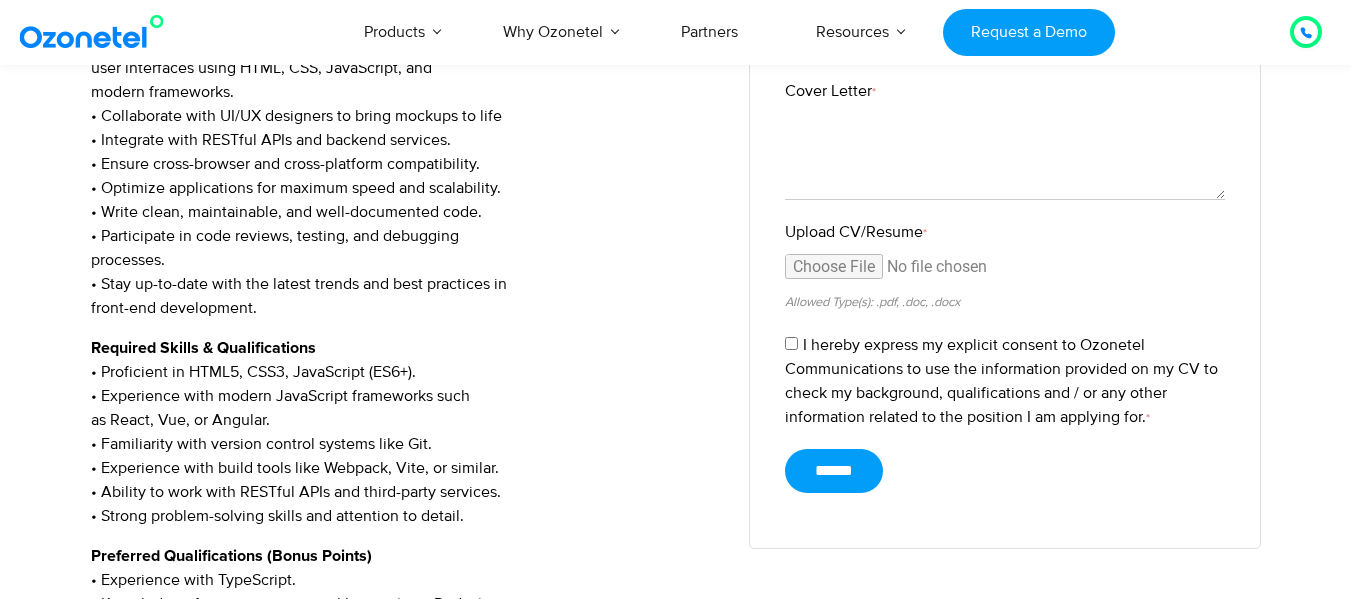 click on "Required Skills & Qualifications
• Proficient in HTML5, CSS3, JavaScript (ES6+).
• Experience with modern JavaScript frameworks such
as React, Vue, or Angular.
• Familiarity with version control systems like Git.
• Experience with build tools like Webpack, Vite, or similar.
• Ability to work with RESTful APIs and third-party services.
• Strong problem-solving skills and attention to detail." at bounding box center [405, 432] 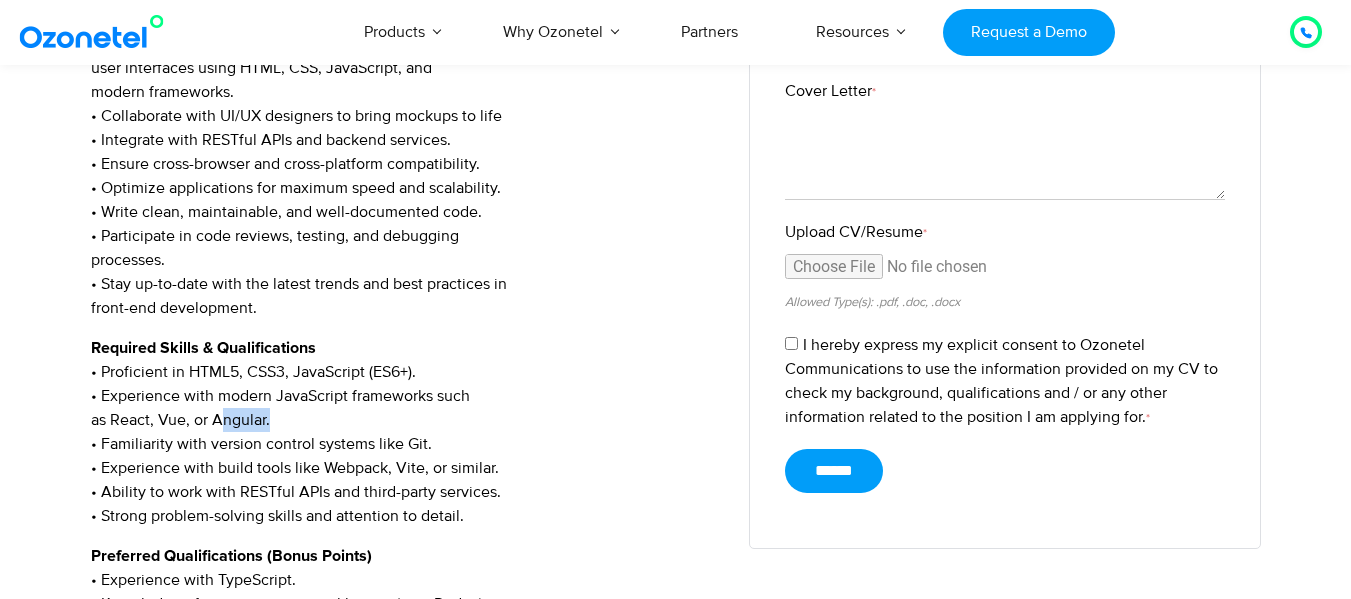 click on "Required Skills & Qualifications
• Proficient in HTML5, CSS3, JavaScript (ES6+).
• Experience with modern JavaScript frameworks such
as React, Vue, or Angular.
• Familiarity with version control systems like Git.
• Experience with build tools like Webpack, Vite, or similar.
• Ability to work with RESTful APIs and third-party services.
• Strong problem-solving skills and attention to detail." at bounding box center (405, 432) 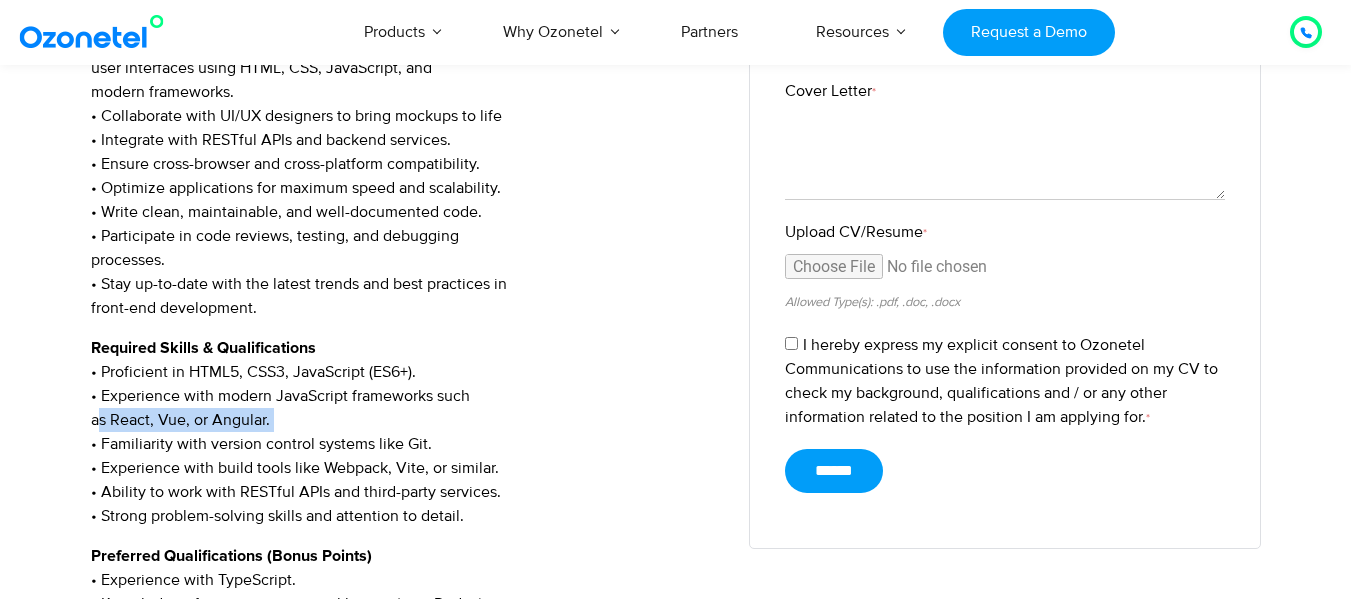 click on "Required Skills & Qualifications
• Proficient in HTML5, CSS3, JavaScript (ES6+).
• Experience with modern JavaScript frameworks such
as React, Vue, or Angular.
• Familiarity with version control systems like Git.
• Experience with build tools like Webpack, Vite, or similar.
• Ability to work with RESTful APIs and third-party services.
• Strong problem-solving skills and attention to detail." at bounding box center [405, 432] 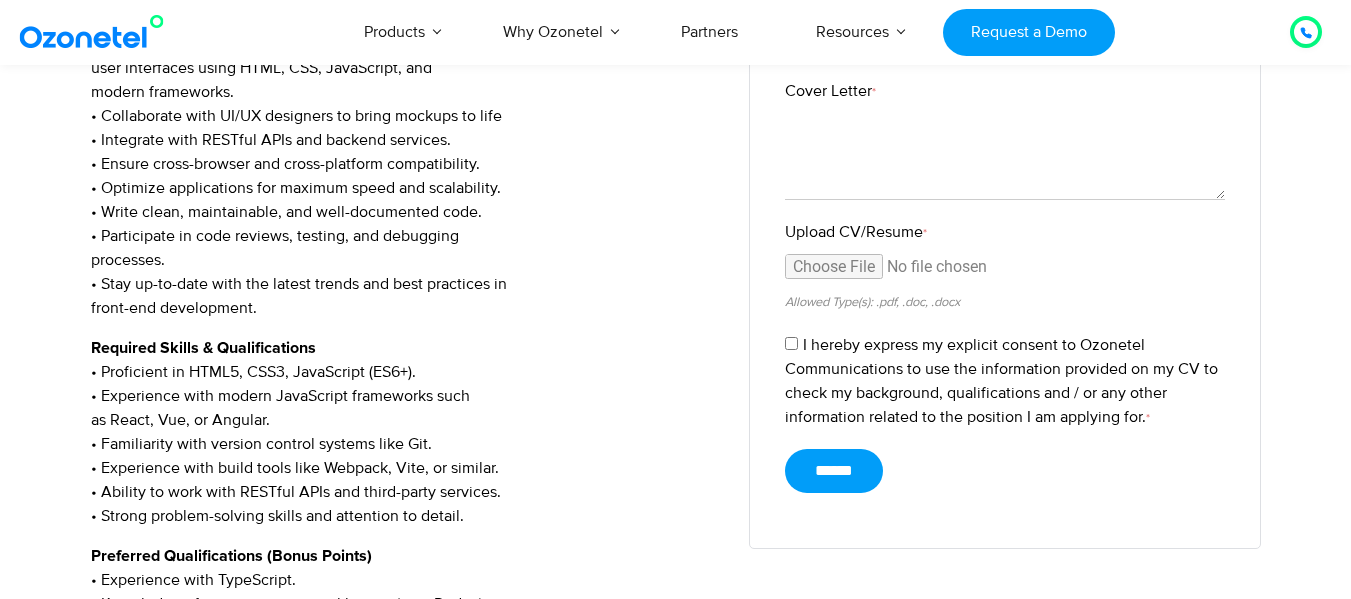 click on "Required Skills & Qualifications
• Proficient in HTML5, CSS3, JavaScript (ES6+).
• Experience with modern JavaScript frameworks such
as React, Vue, or Angular.
• Familiarity with version control systems like Git.
• Experience with build tools like Webpack, Vite, or similar.
• Ability to work with RESTful APIs and third-party services.
• Strong problem-solving skills and attention to detail." at bounding box center [405, 432] 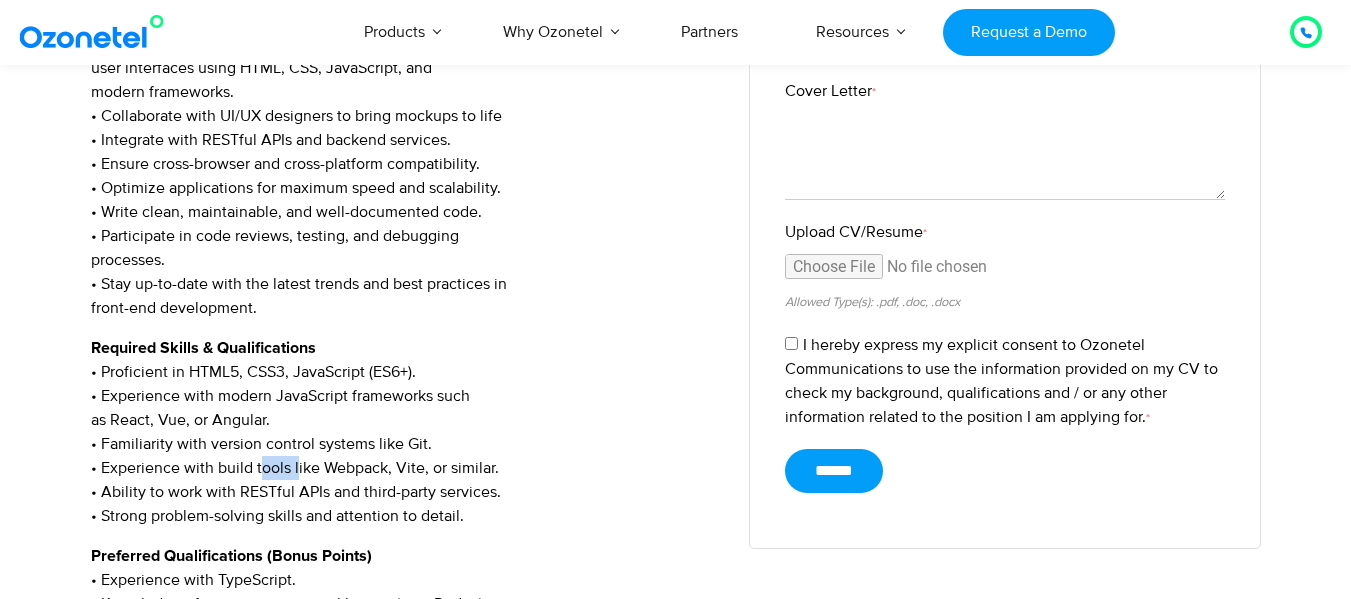 click on "Required Skills & Qualifications
• Proficient in HTML5, CSS3, JavaScript (ES6+).
• Experience with modern JavaScript frameworks such
as React, Vue, or Angular.
• Familiarity with version control systems like Git.
• Experience with build tools like Webpack, Vite, or similar.
• Ability to work with RESTful APIs and third-party services.
• Strong problem-solving skills and attention to detail." at bounding box center (405, 432) 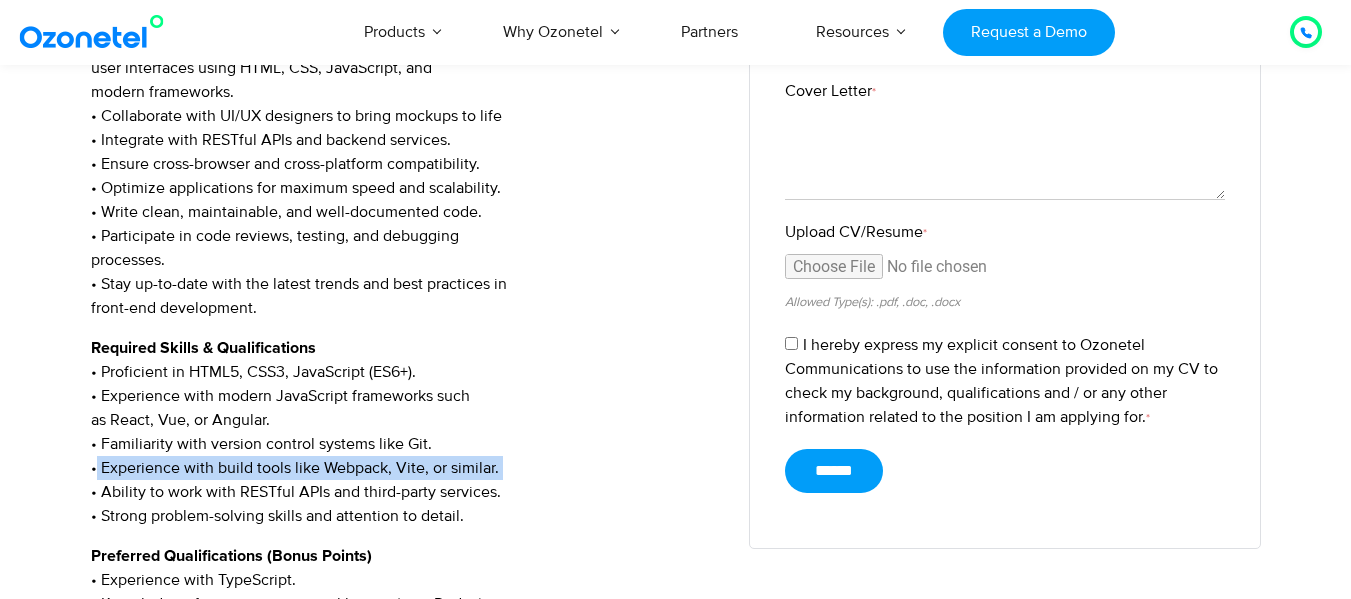 click on "Required Skills & Qualifications
• Proficient in HTML5, CSS3, JavaScript (ES6+).
• Experience with modern JavaScript frameworks such
as React, Vue, or Angular.
• Familiarity with version control systems like Git.
• Experience with build tools like Webpack, Vite, or similar.
• Ability to work with RESTful APIs and third-party services.
• Strong problem-solving skills and attention to detail." at bounding box center (405, 432) 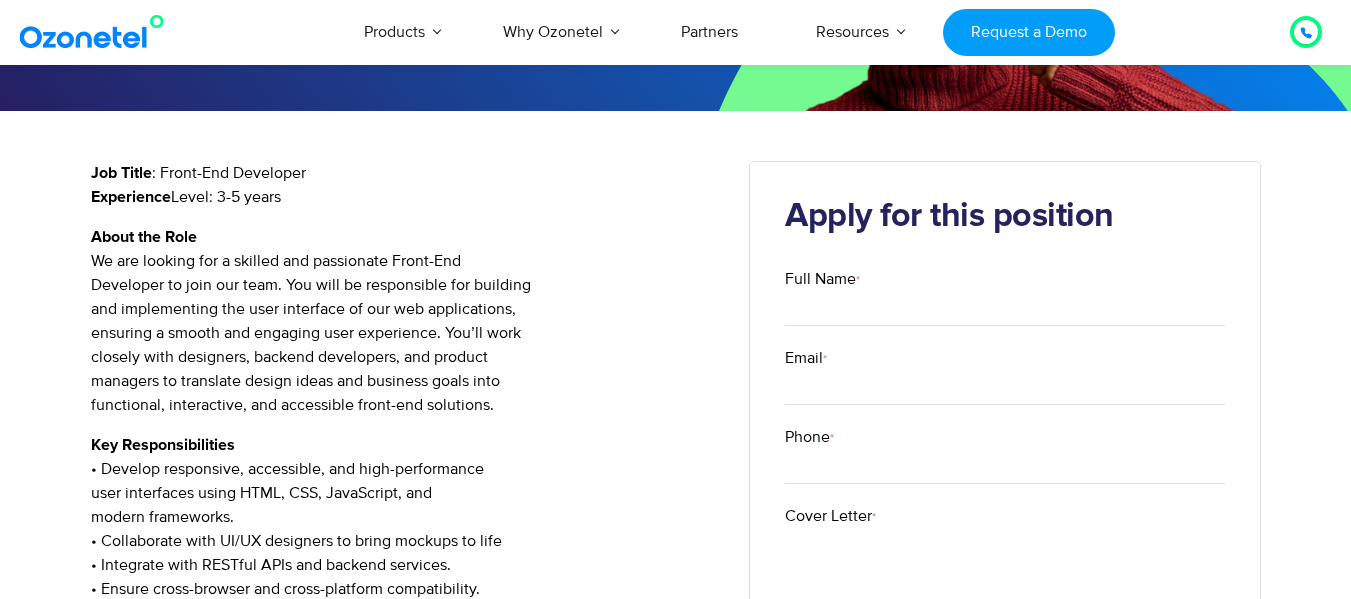 scroll, scrollTop: 260, scrollLeft: 0, axis: vertical 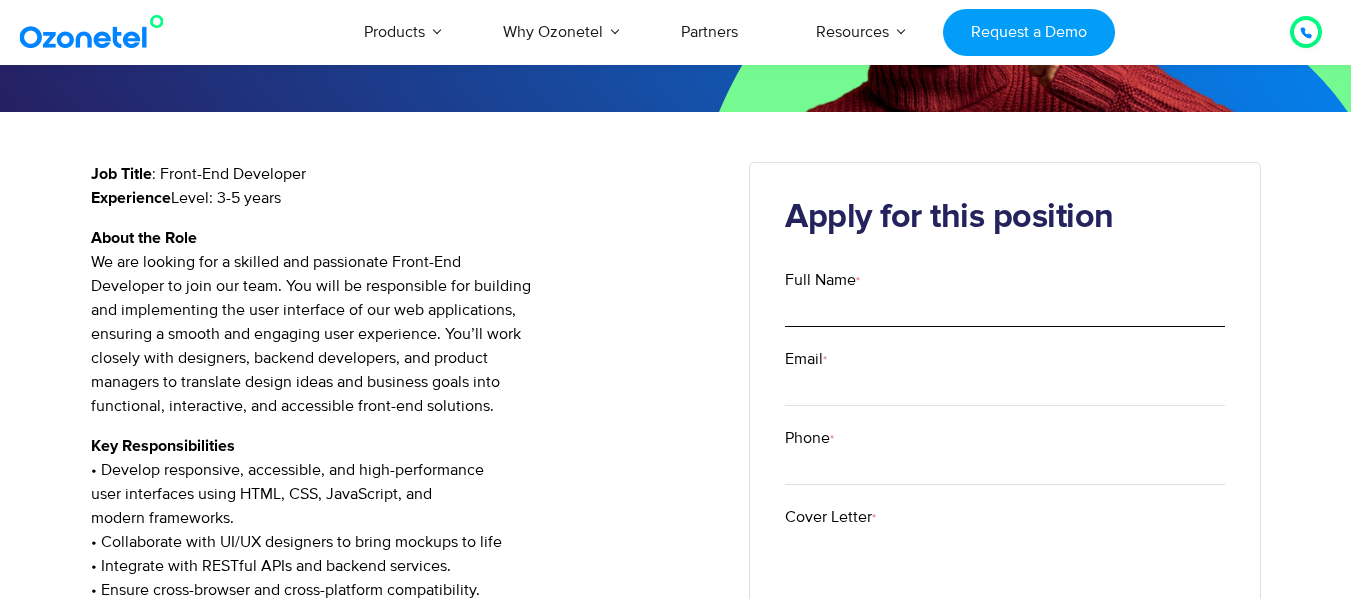 click on "Full Name  *" at bounding box center [1005, 309] 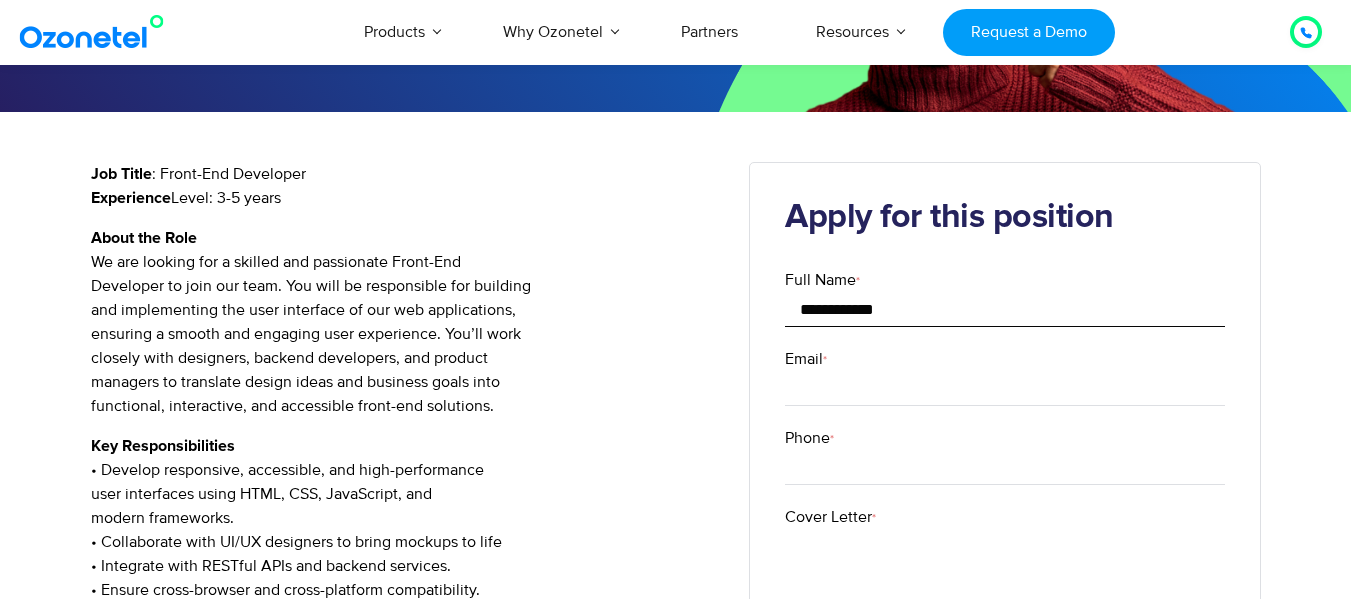 click on "**********" at bounding box center (1005, 309) 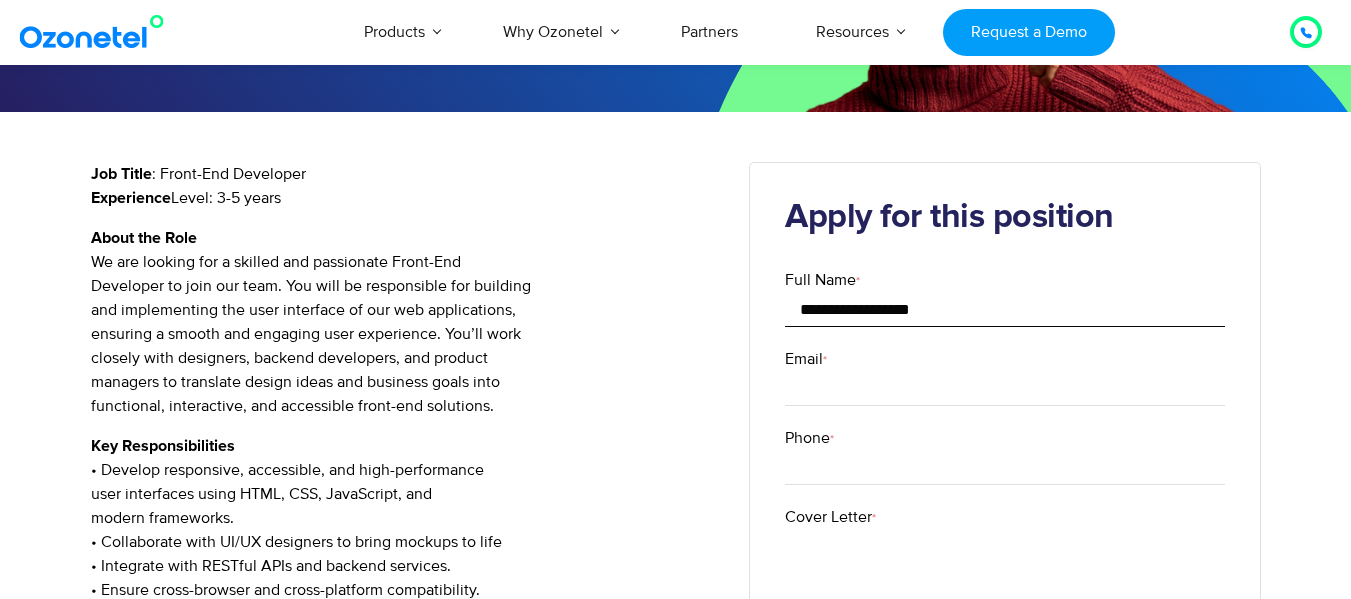 type on "**********" 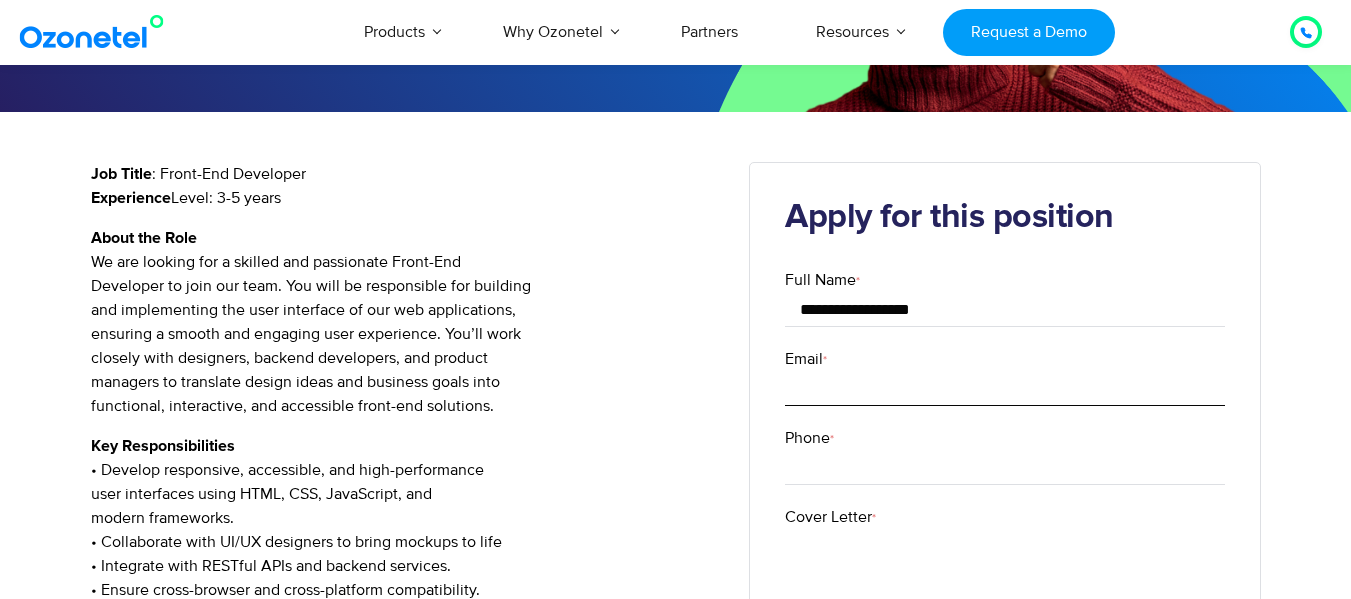click on "Email  *" at bounding box center [1005, 388] 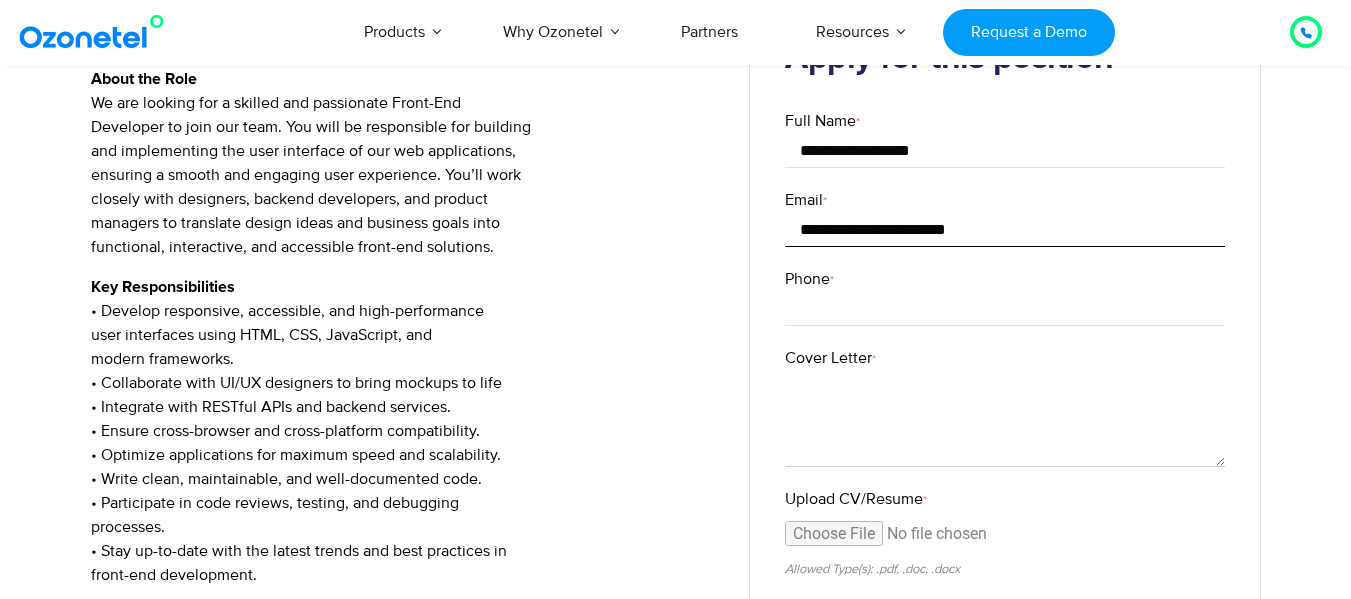 scroll, scrollTop: 420, scrollLeft: 0, axis: vertical 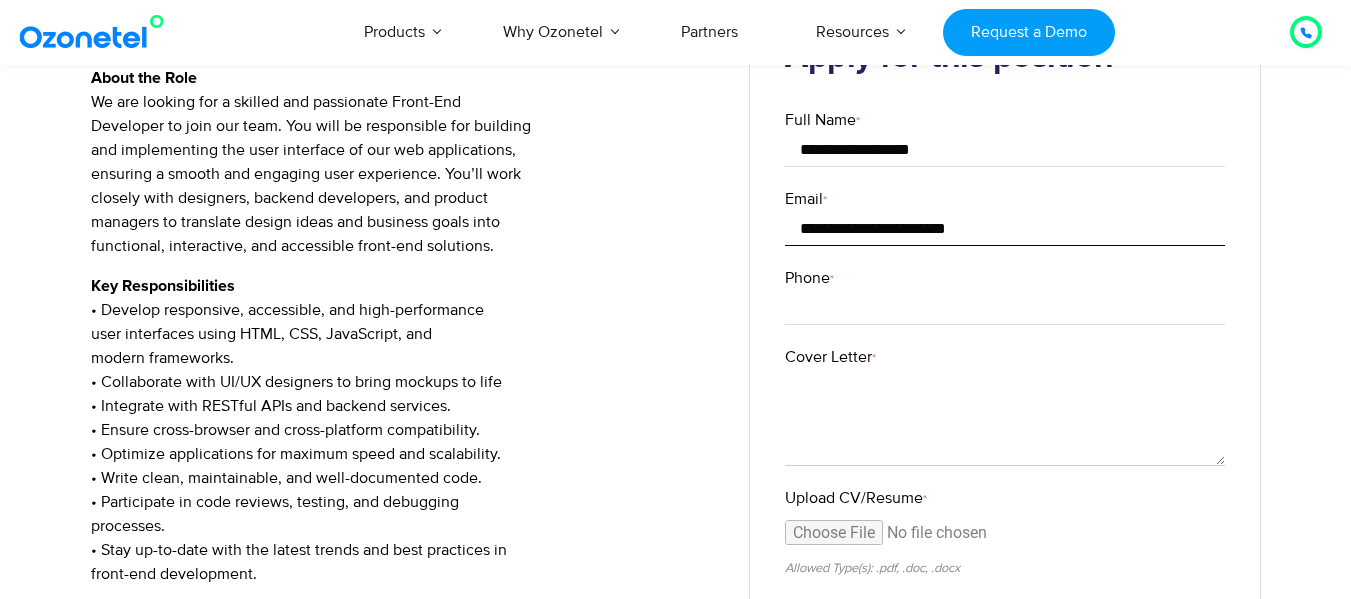 type on "**********" 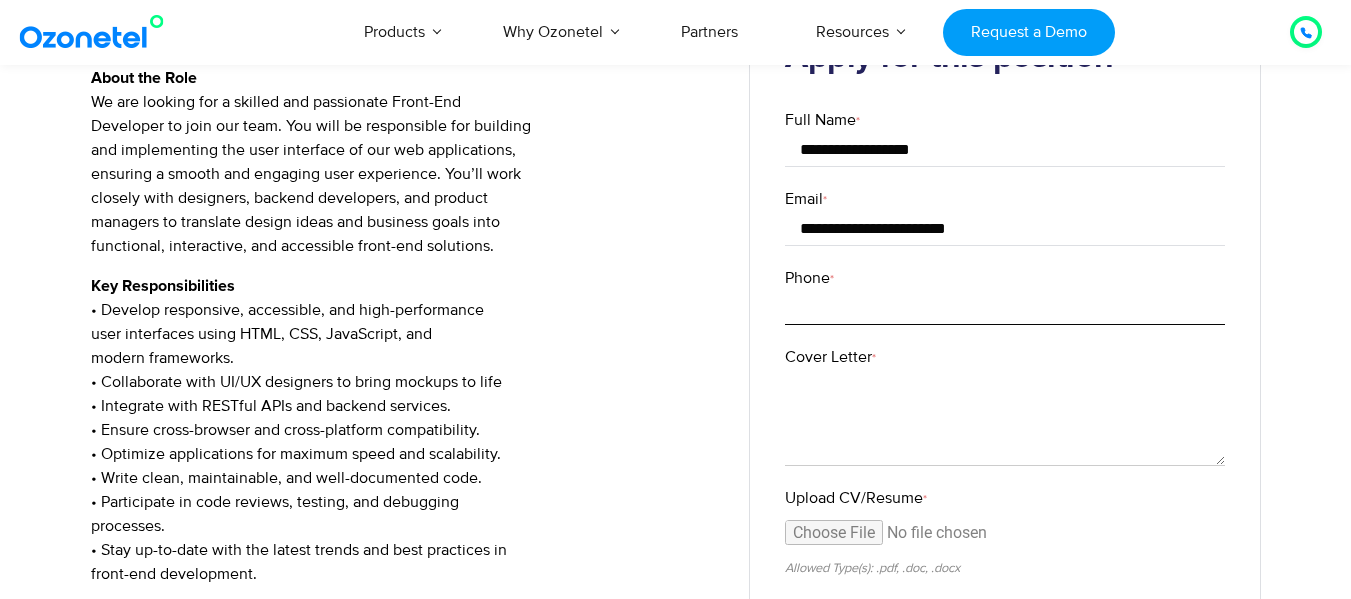 click on "Phone  *" at bounding box center (1005, 307) 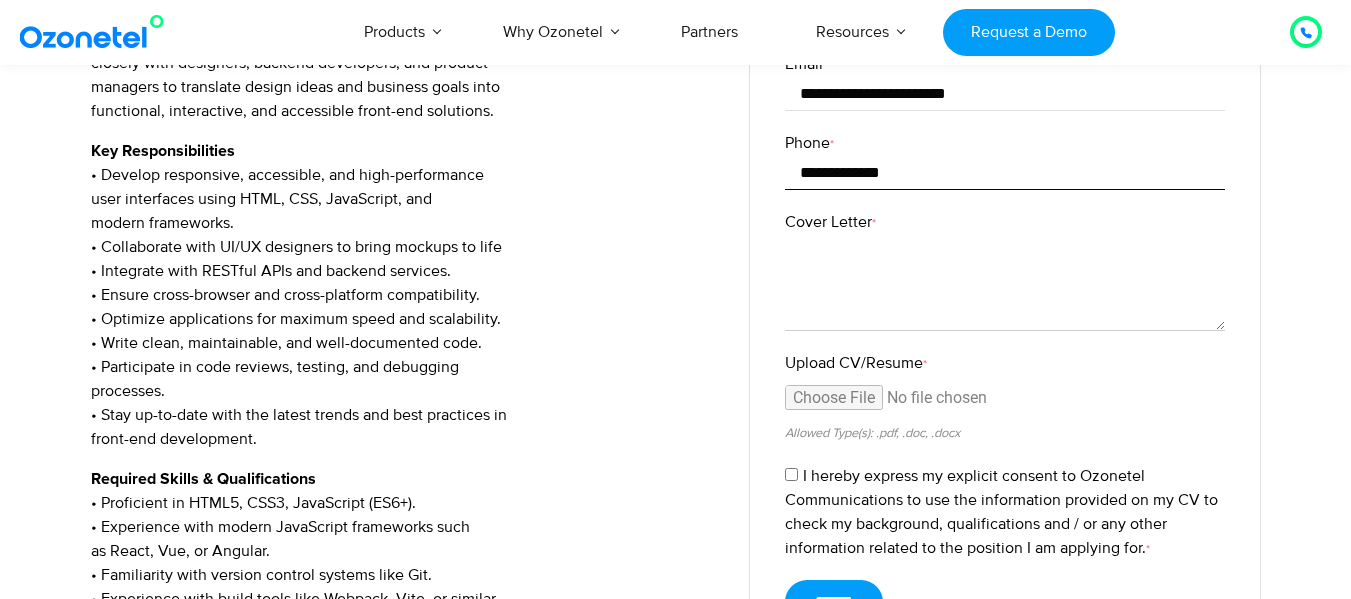 scroll, scrollTop: 553, scrollLeft: 0, axis: vertical 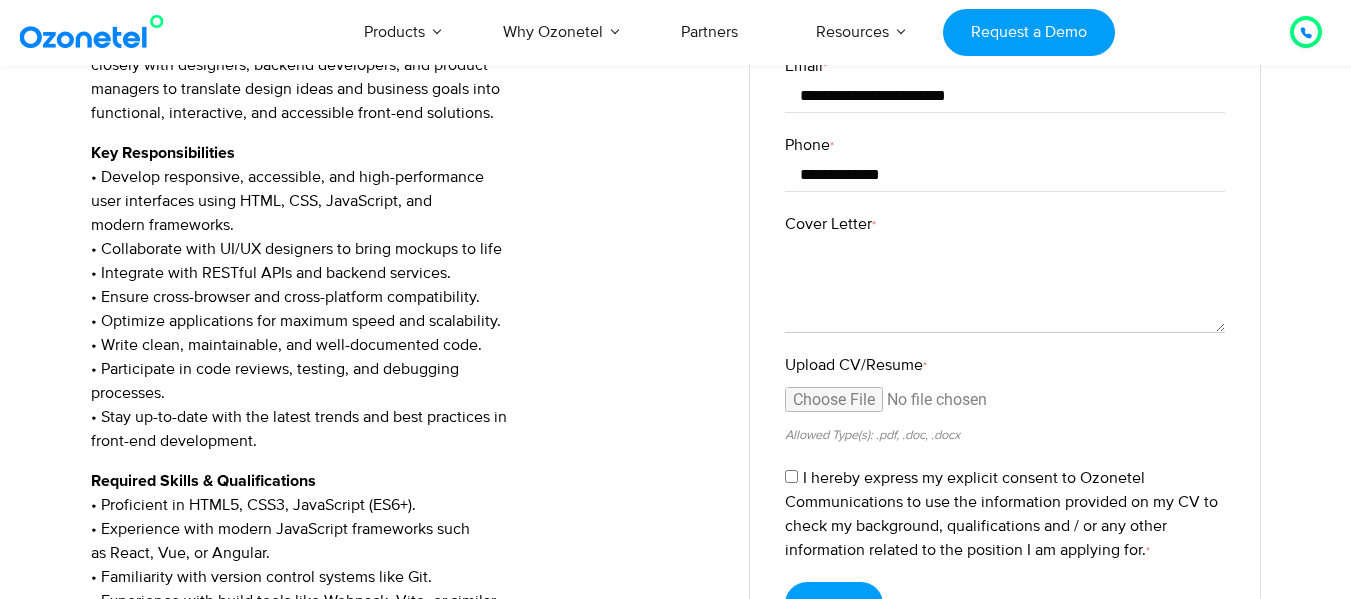 click on "Upload CV/Resume  *" at bounding box center (1005, 404) 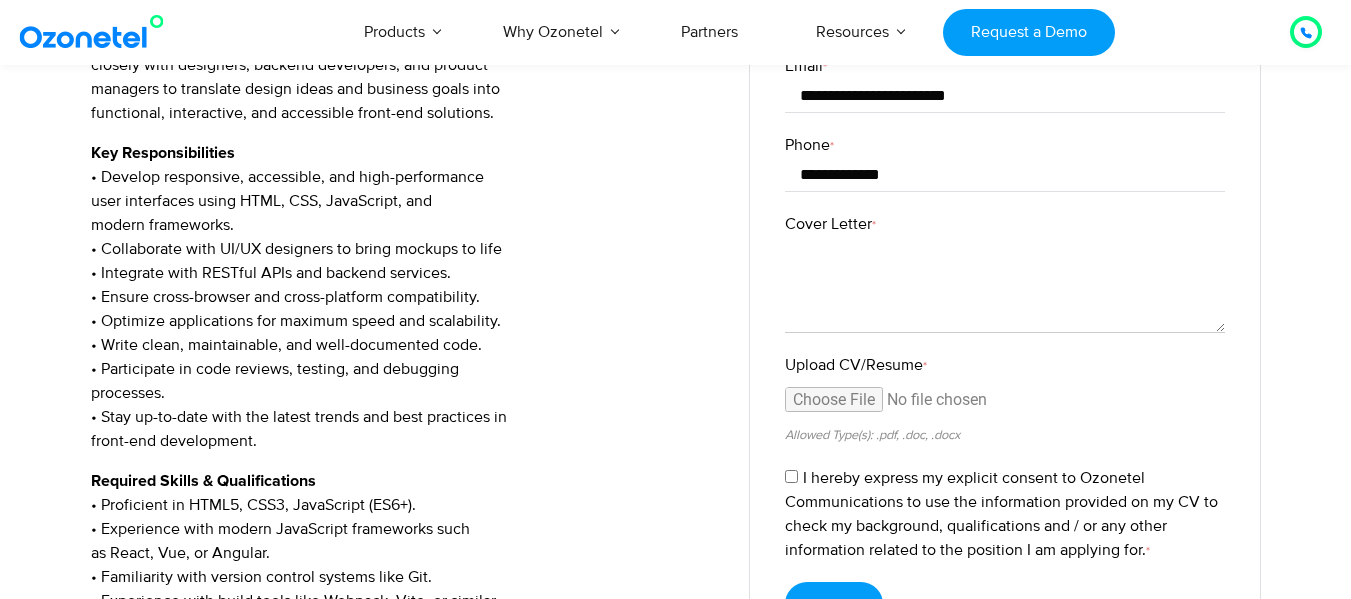 type on "**********" 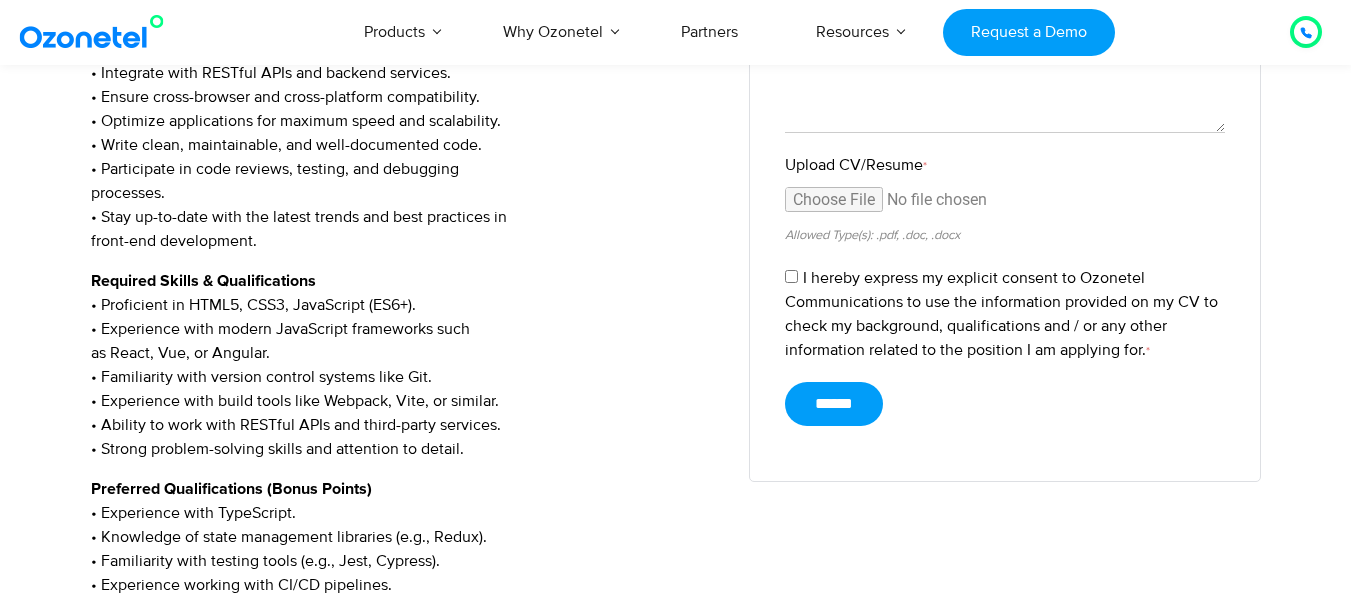 scroll, scrollTop: 754, scrollLeft: 0, axis: vertical 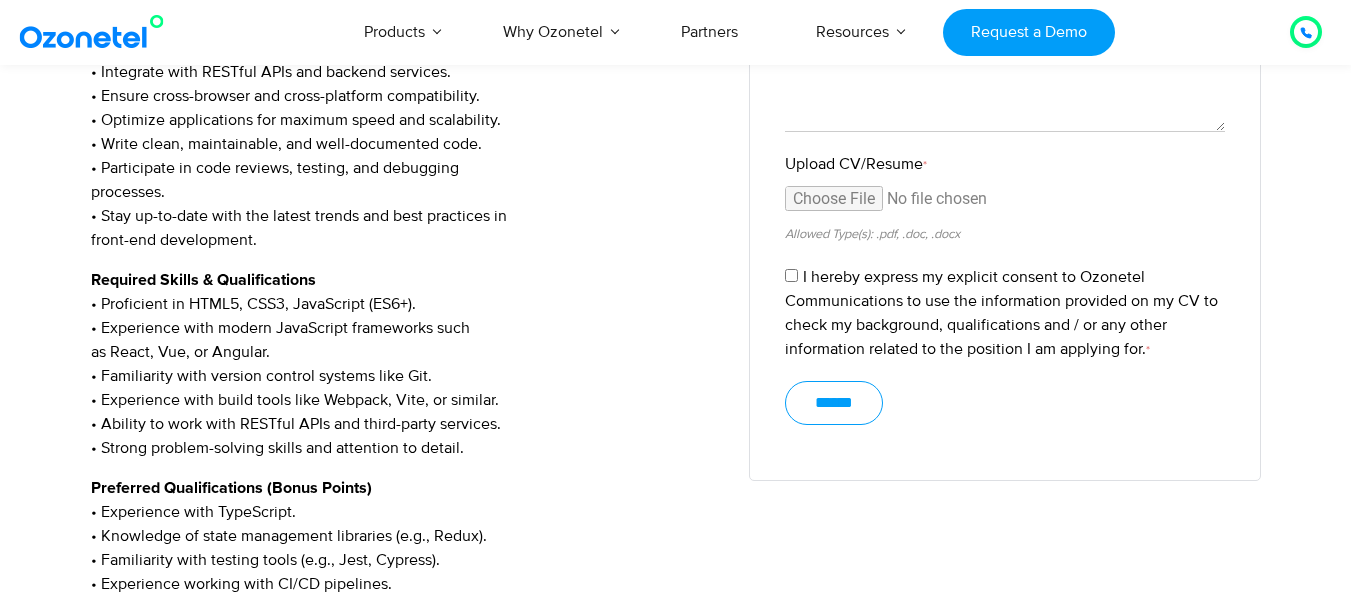 click on "******" at bounding box center (834, 403) 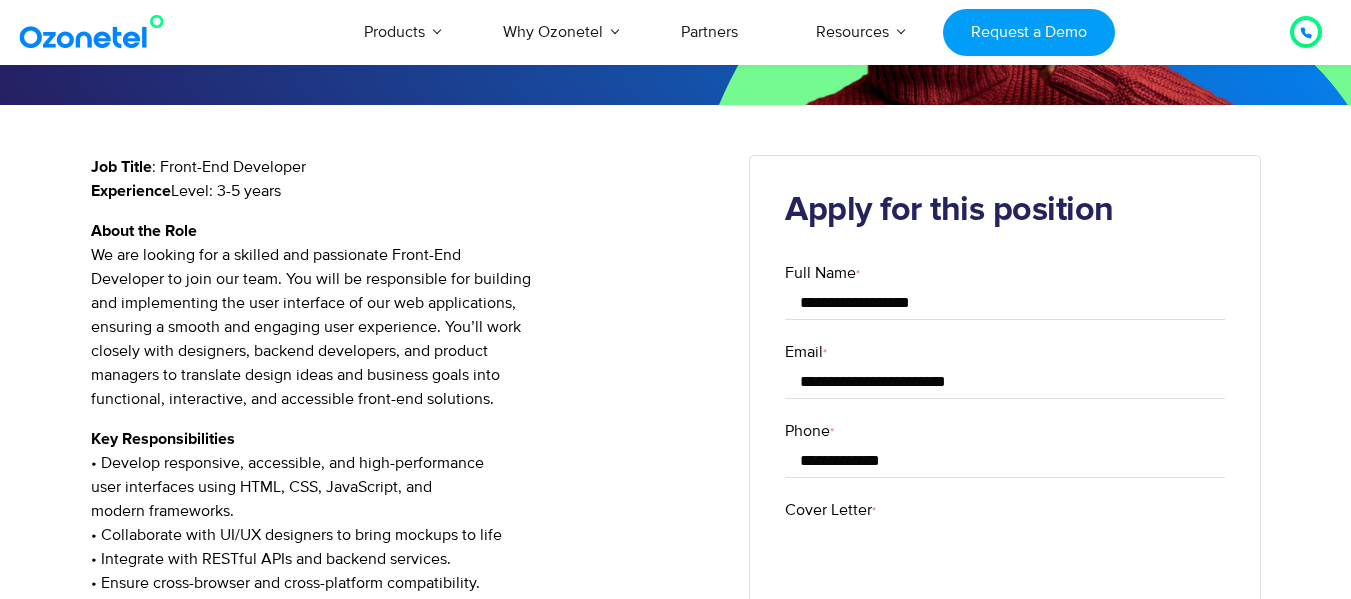 scroll, scrollTop: 266, scrollLeft: 0, axis: vertical 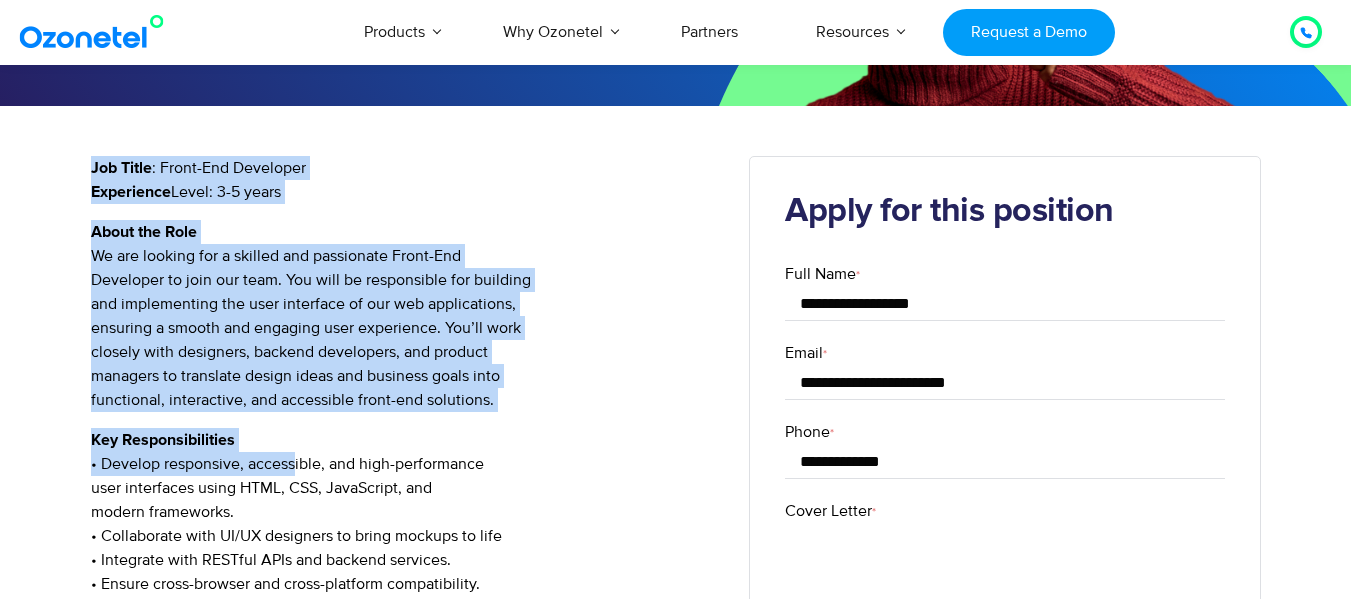 drag, startPoint x: 91, startPoint y: 167, endPoint x: 299, endPoint y: 527, distance: 415.76917 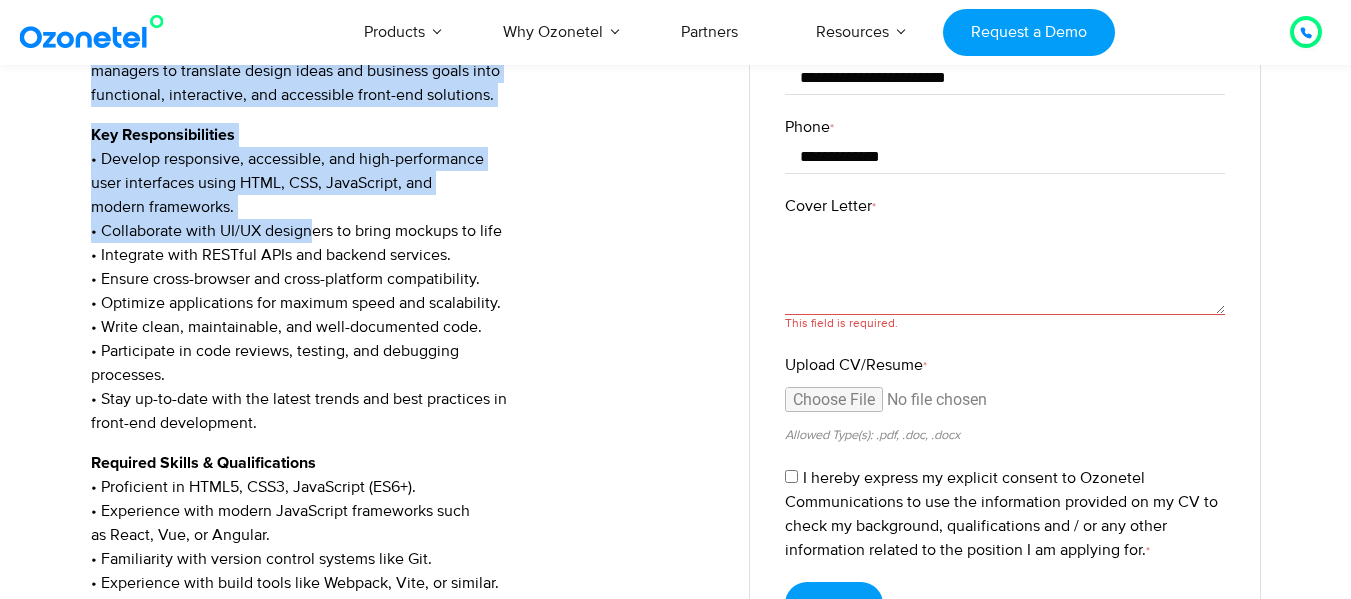 scroll, scrollTop: 572, scrollLeft: 0, axis: vertical 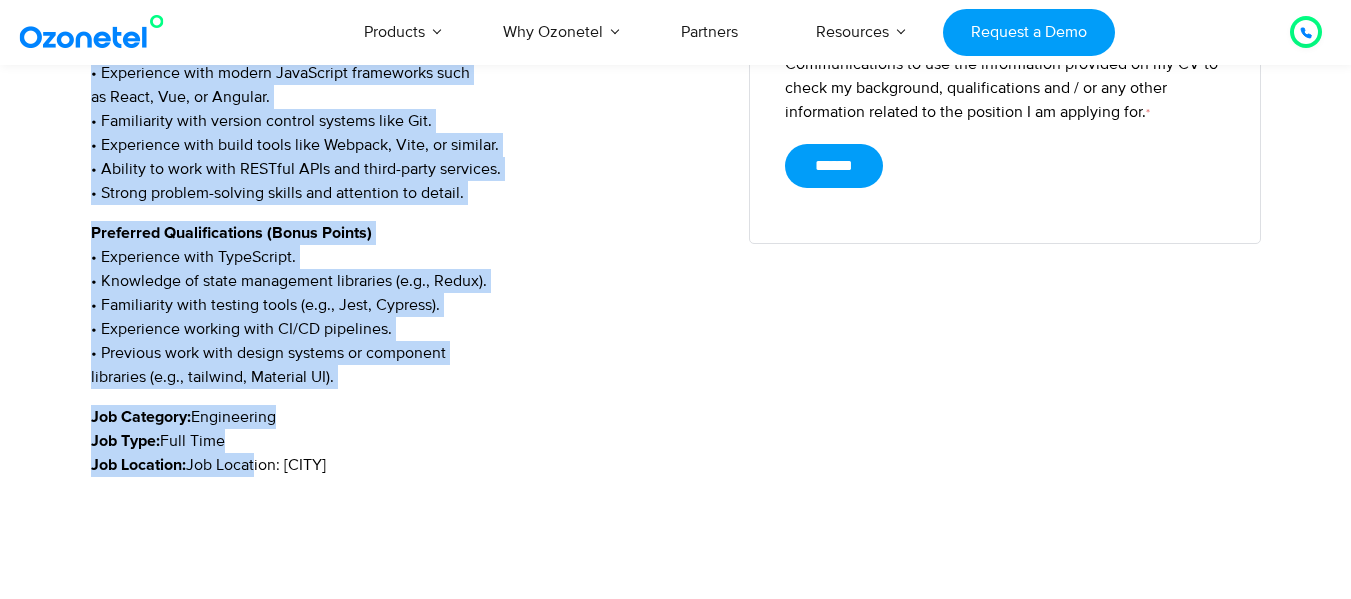 click on "Job Location:  [CITY]" at bounding box center [405, 465] 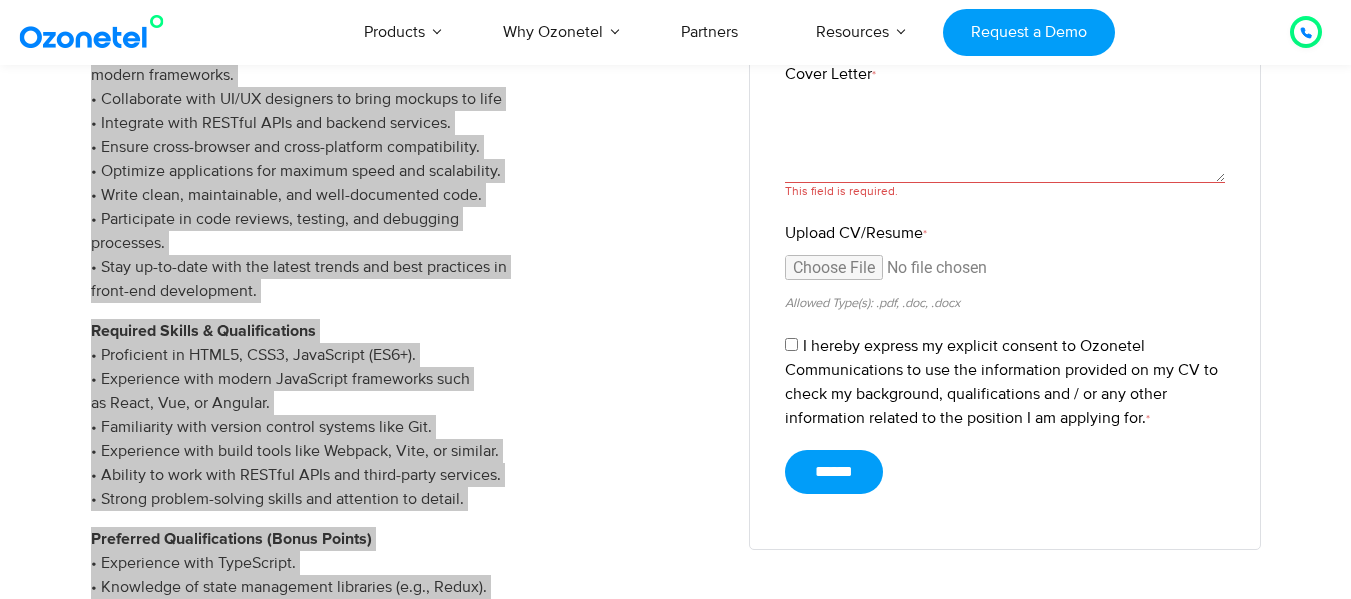 scroll, scrollTop: 695, scrollLeft: 0, axis: vertical 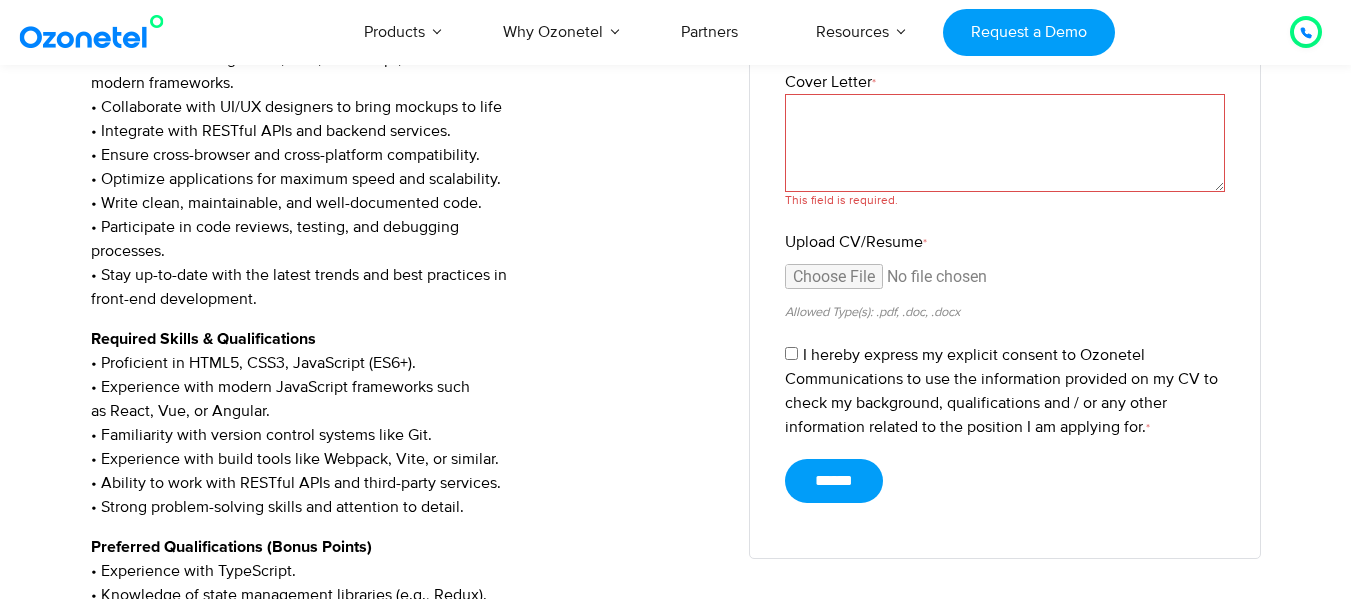 click on "Cover Letter  *" at bounding box center [1005, 143] 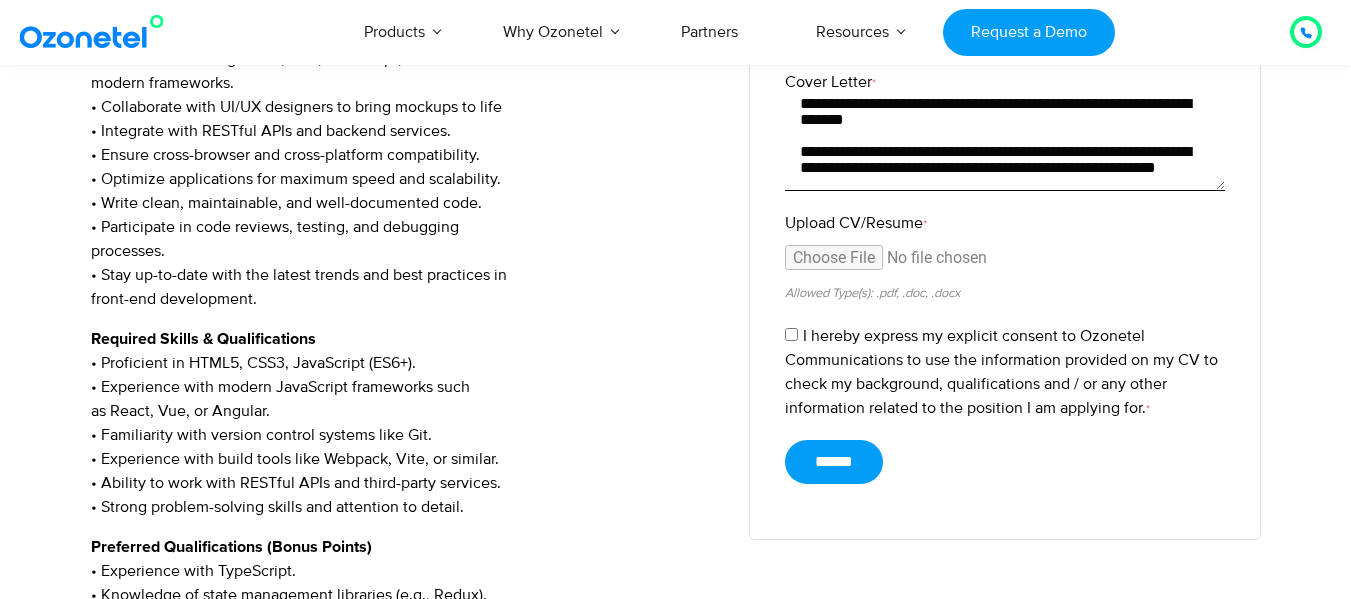 scroll, scrollTop: 0, scrollLeft: 0, axis: both 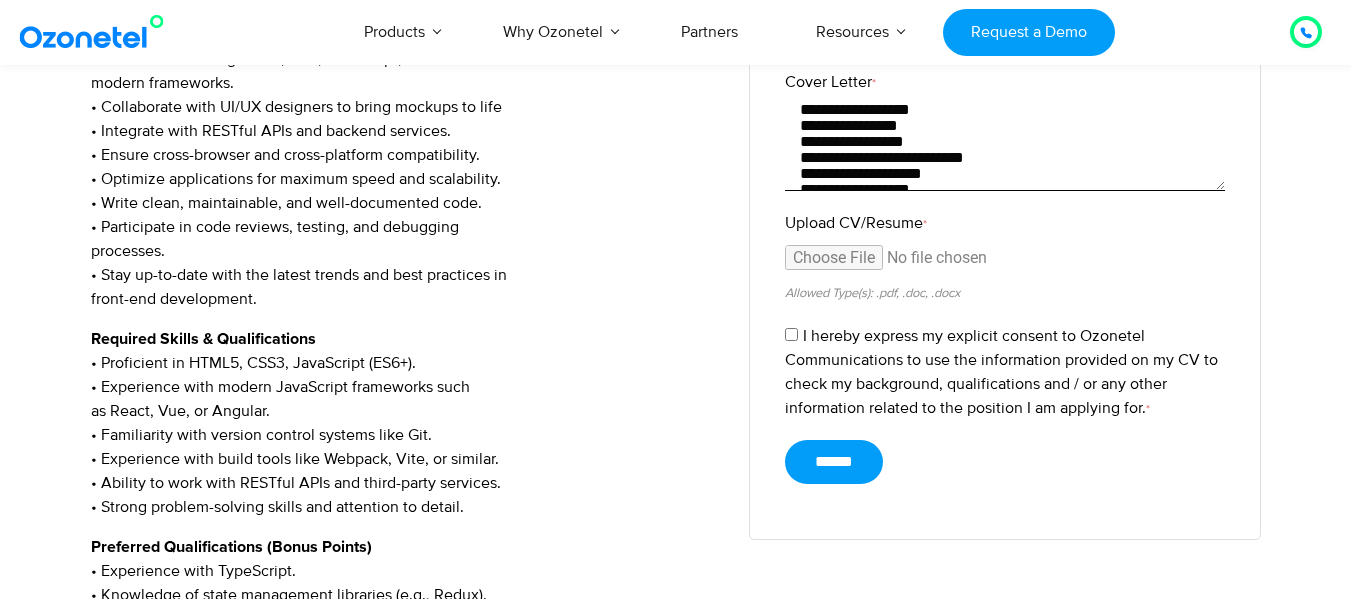 click on "Cover Letter  *" at bounding box center (1005, 142) 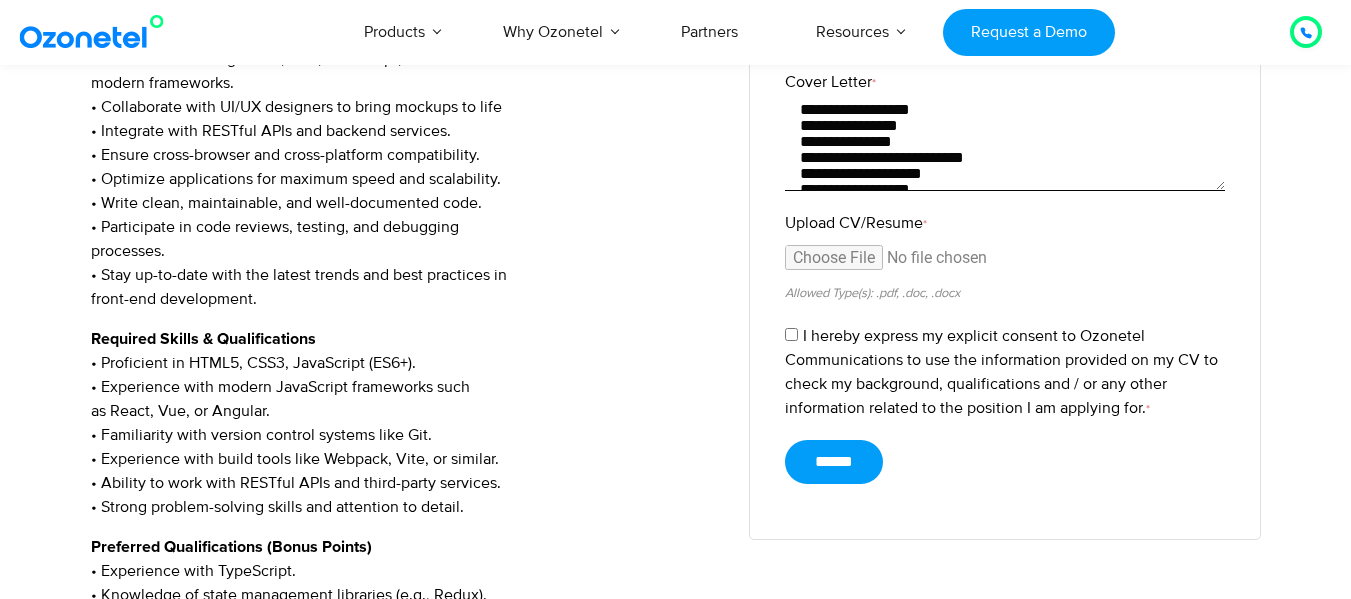click on "Cover Letter  *" at bounding box center (1005, 142) 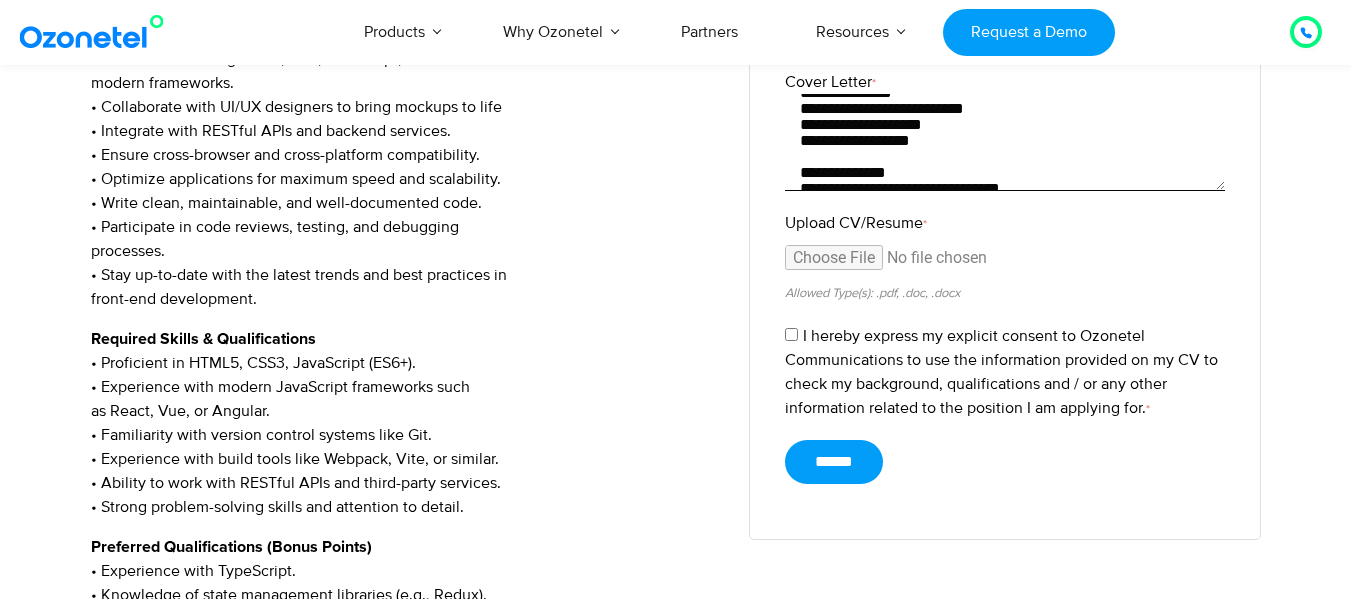scroll, scrollTop: 50, scrollLeft: 0, axis: vertical 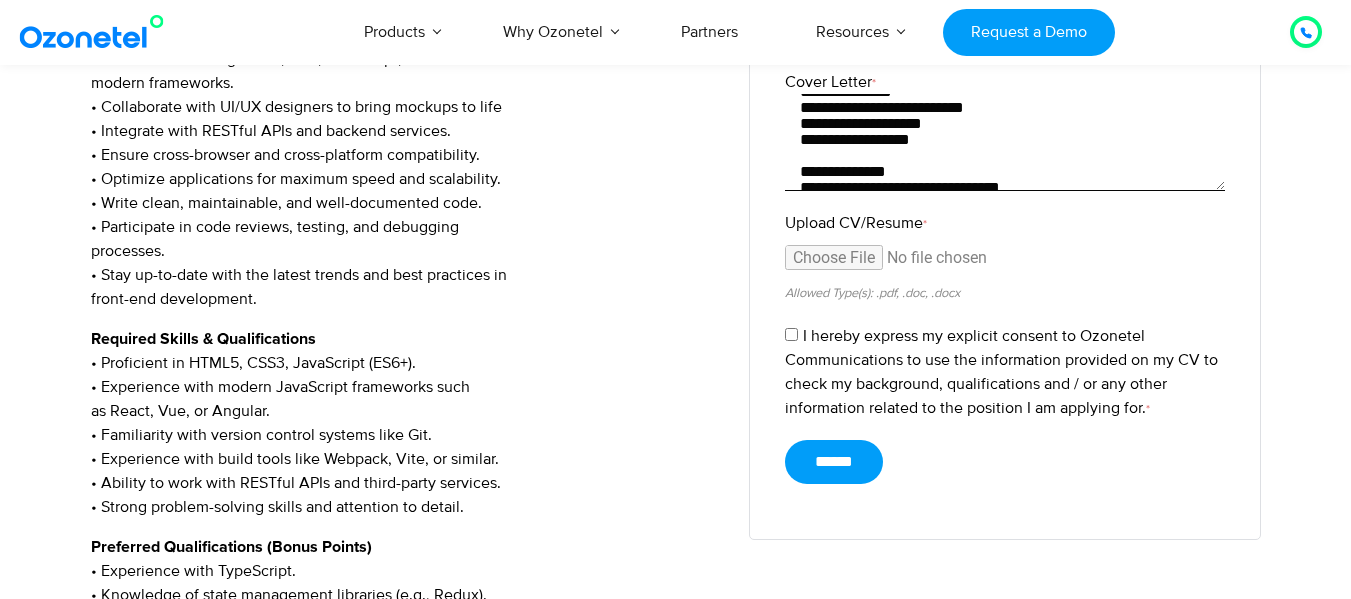 click on "Cover Letter  *" at bounding box center [1005, 142] 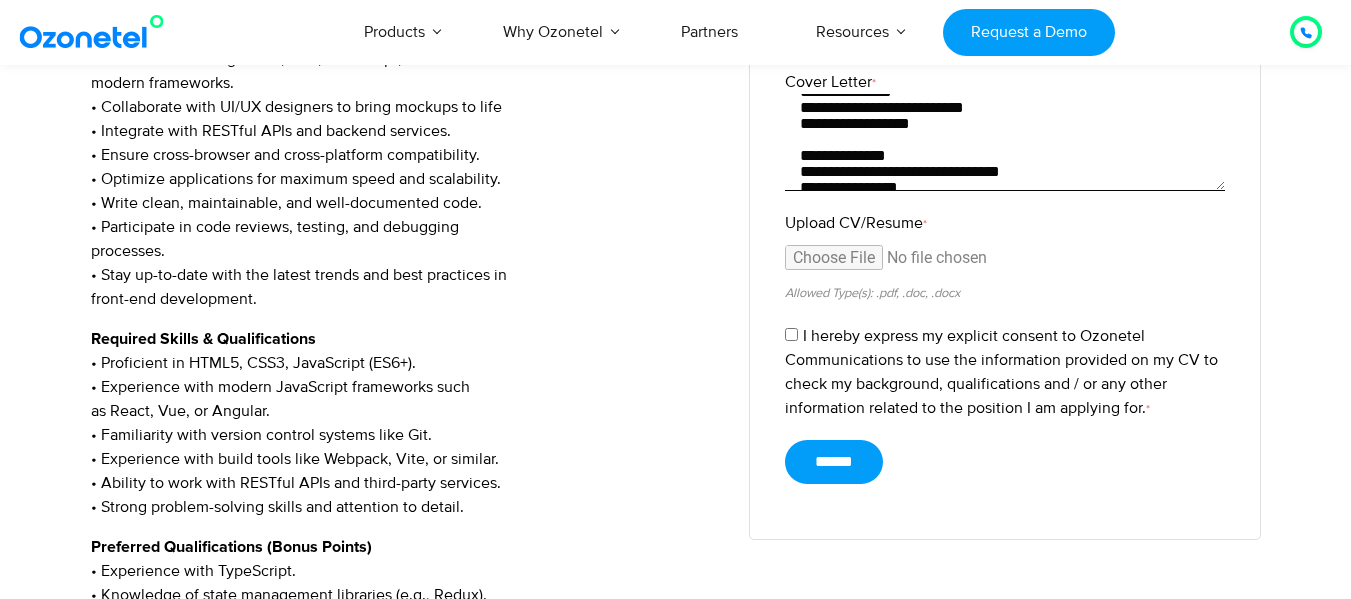 click on "Cover Letter  *" at bounding box center (1005, 142) 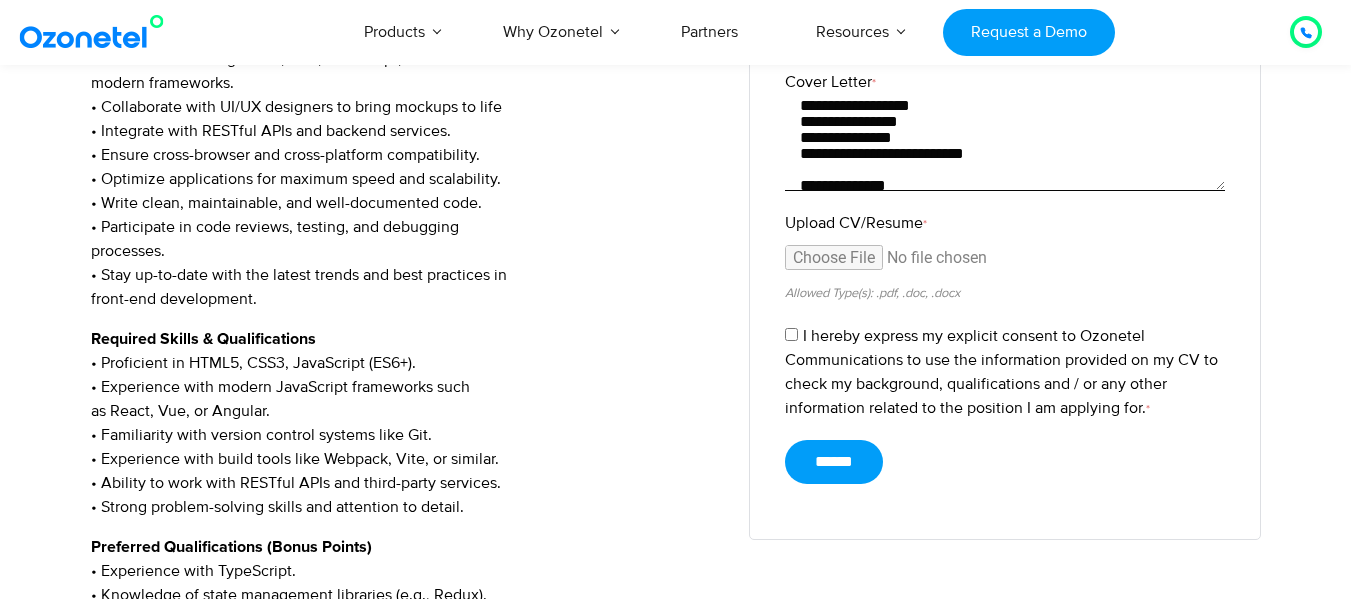 scroll, scrollTop: 0, scrollLeft: 0, axis: both 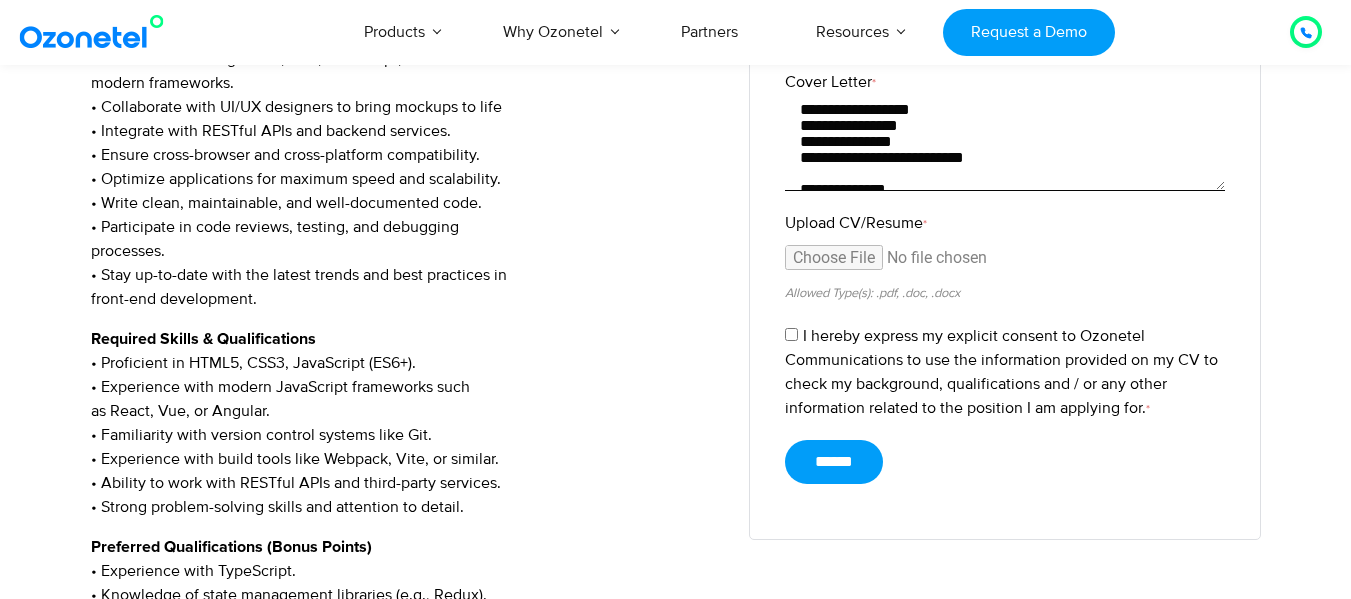 click on "Cover Letter  *" at bounding box center (1005, 142) 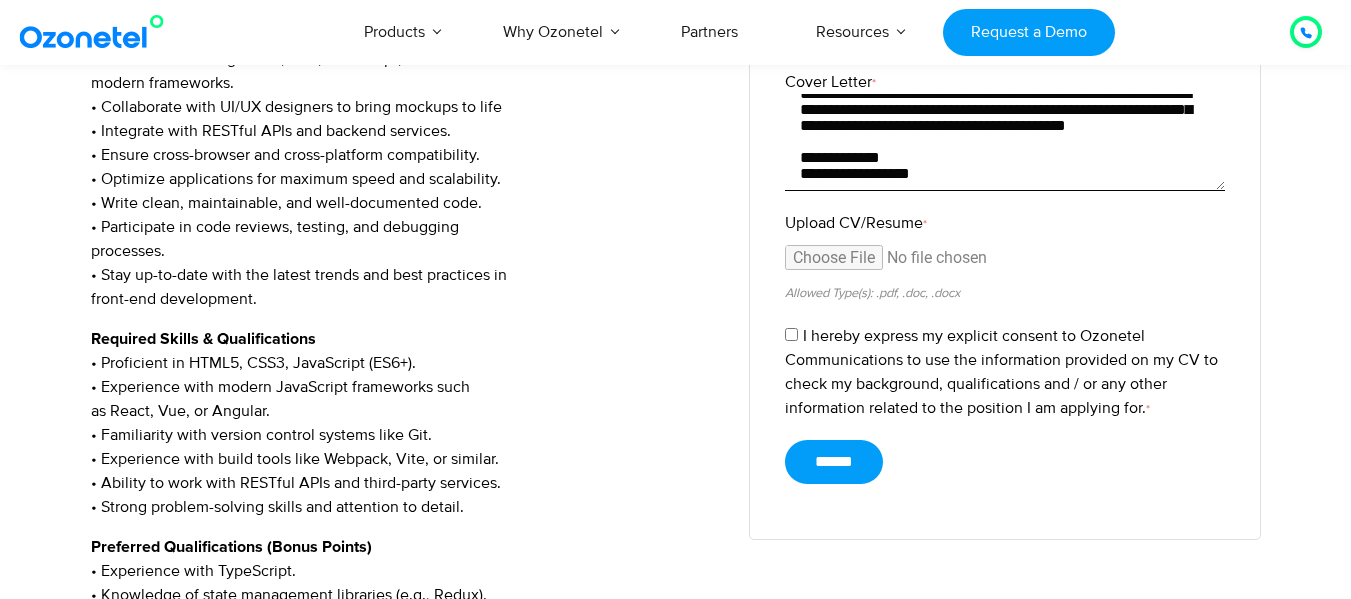 scroll, scrollTop: 780, scrollLeft: 0, axis: vertical 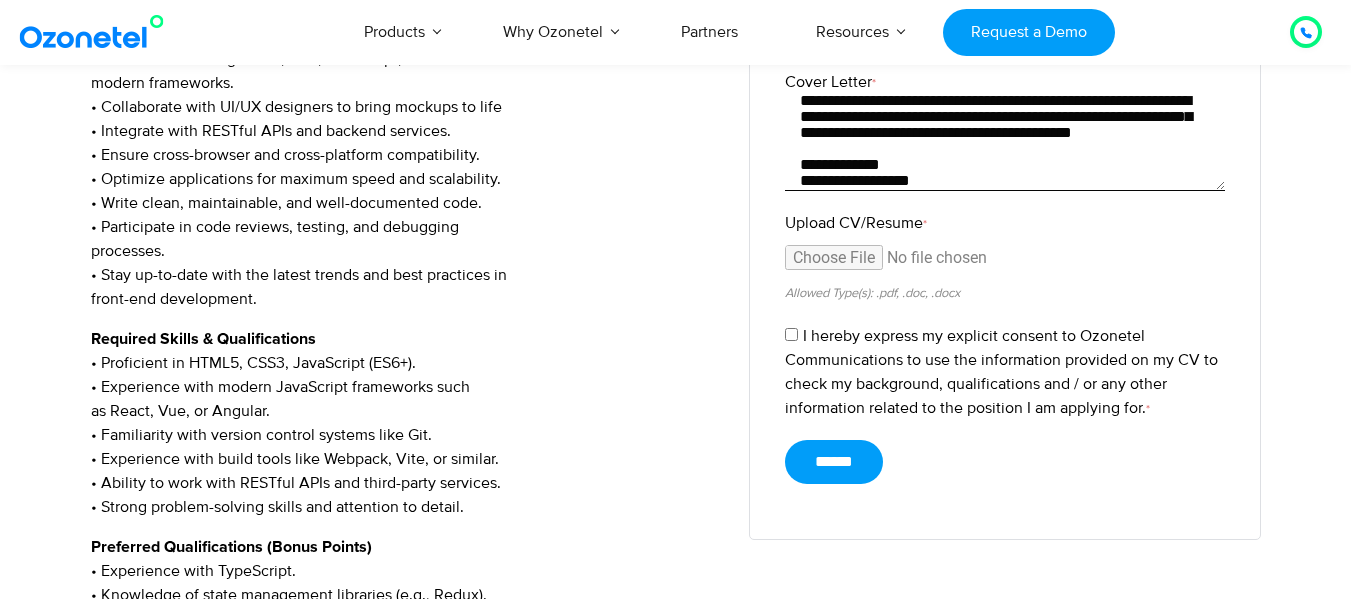 click on "Cover Letter  *" at bounding box center (1005, 142) 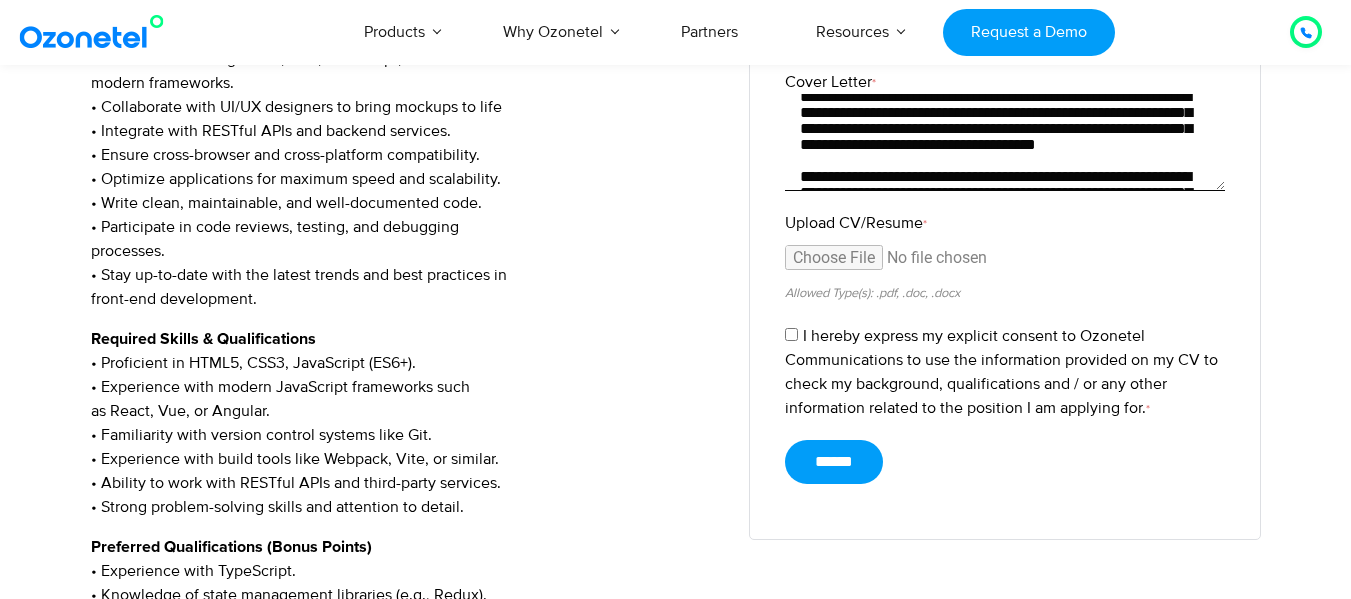 scroll, scrollTop: 620, scrollLeft: 0, axis: vertical 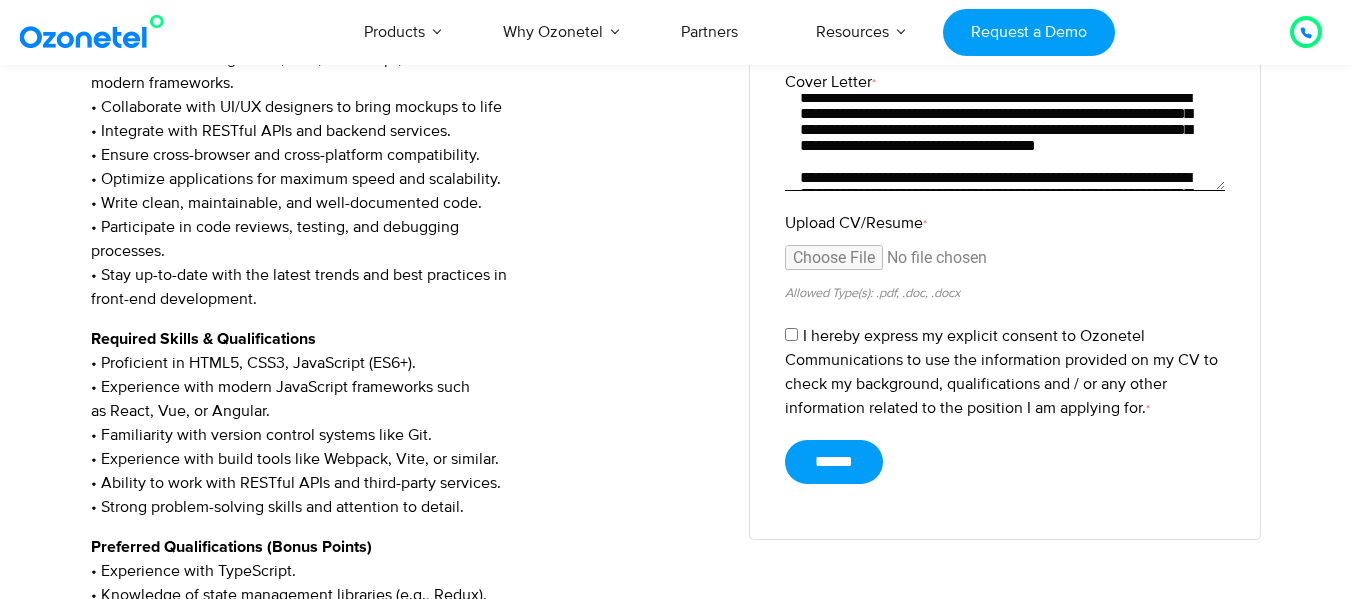 click on "Cover Letter  *" at bounding box center [1005, 142] 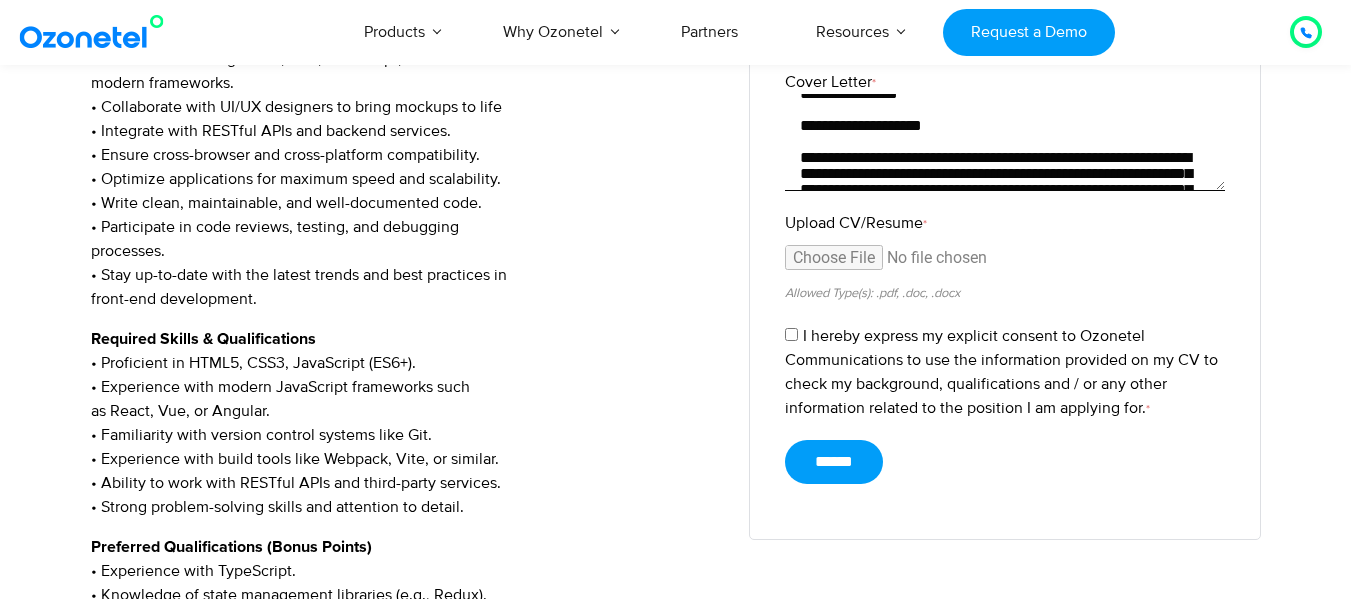 scroll, scrollTop: 129, scrollLeft: 0, axis: vertical 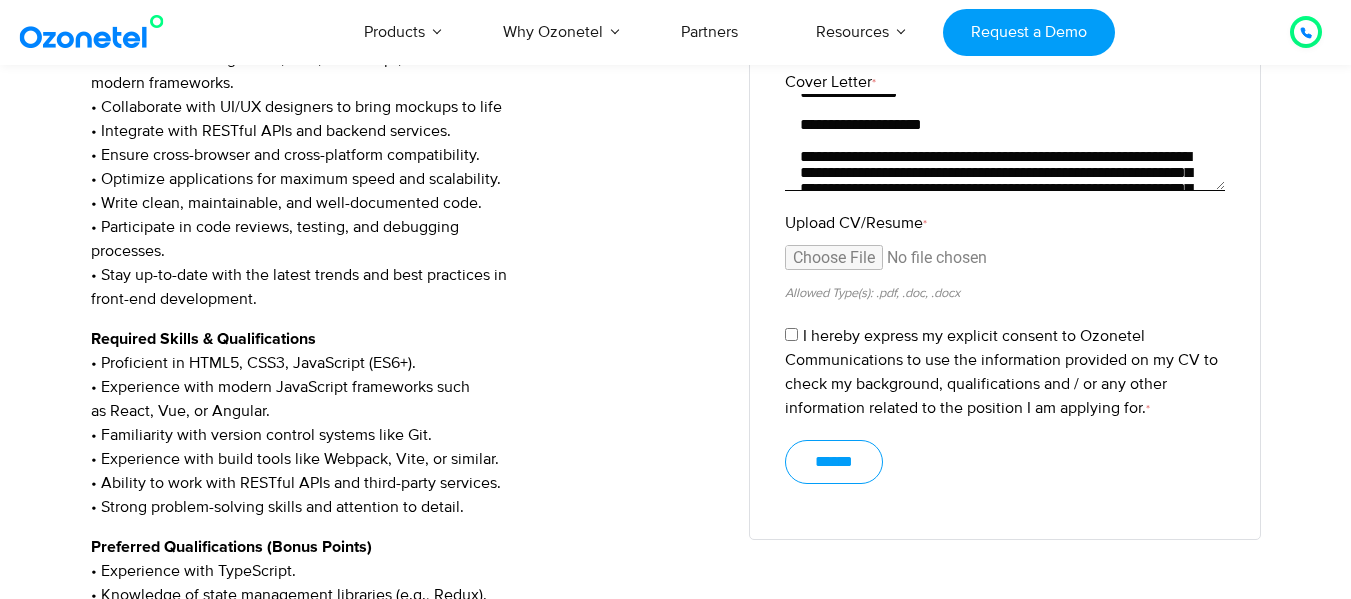 type on "**********" 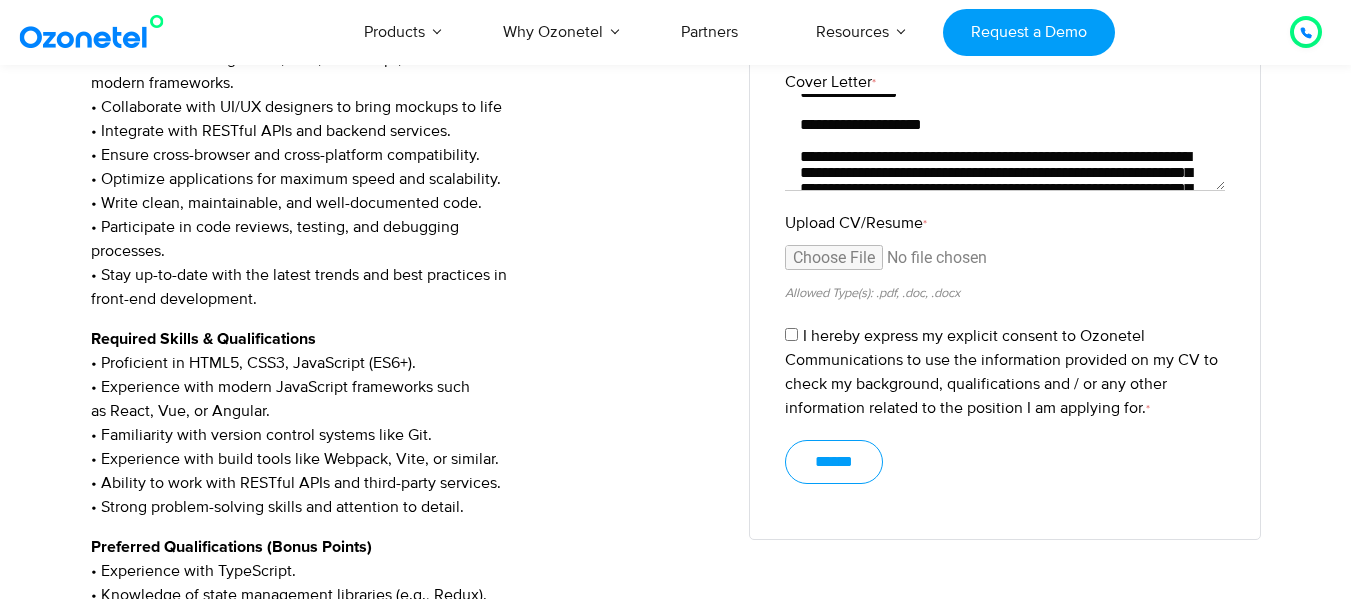 click on "******" at bounding box center (834, 462) 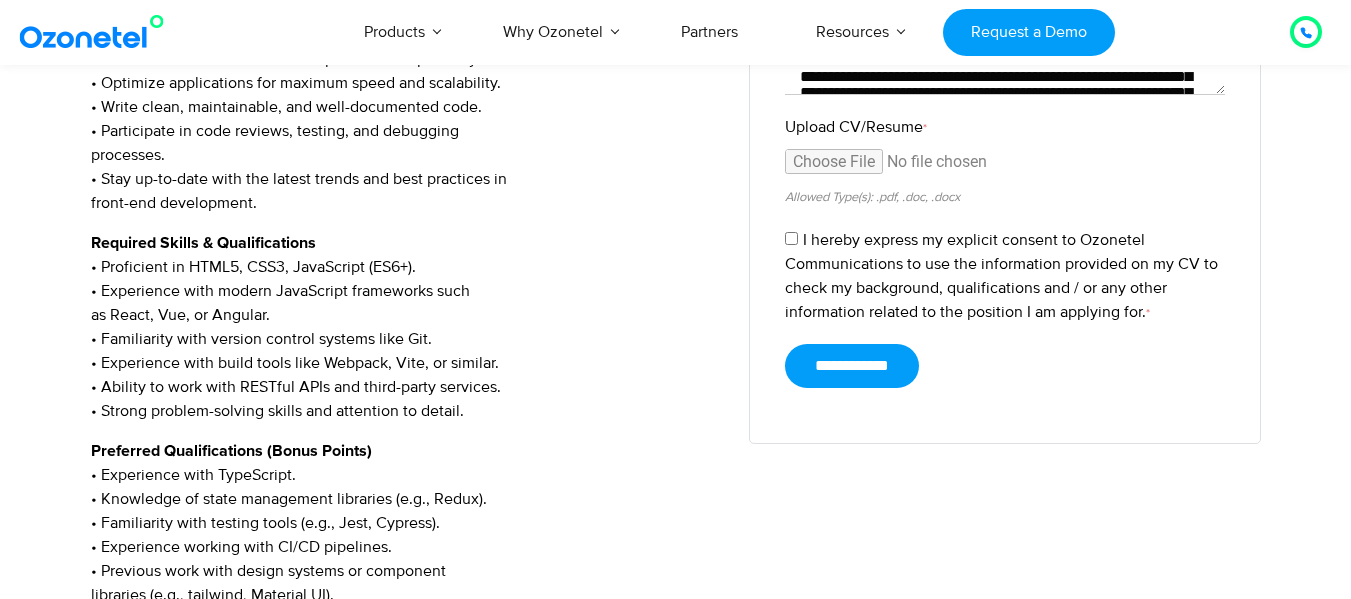 scroll, scrollTop: 792, scrollLeft: 0, axis: vertical 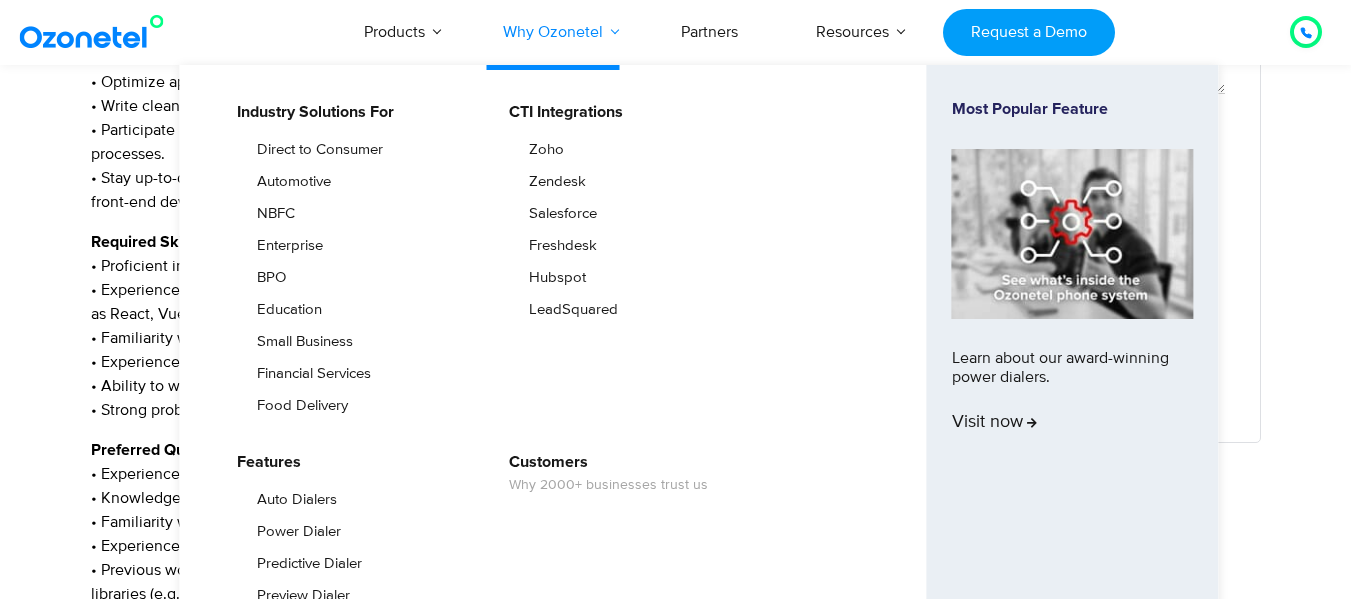 type on "******" 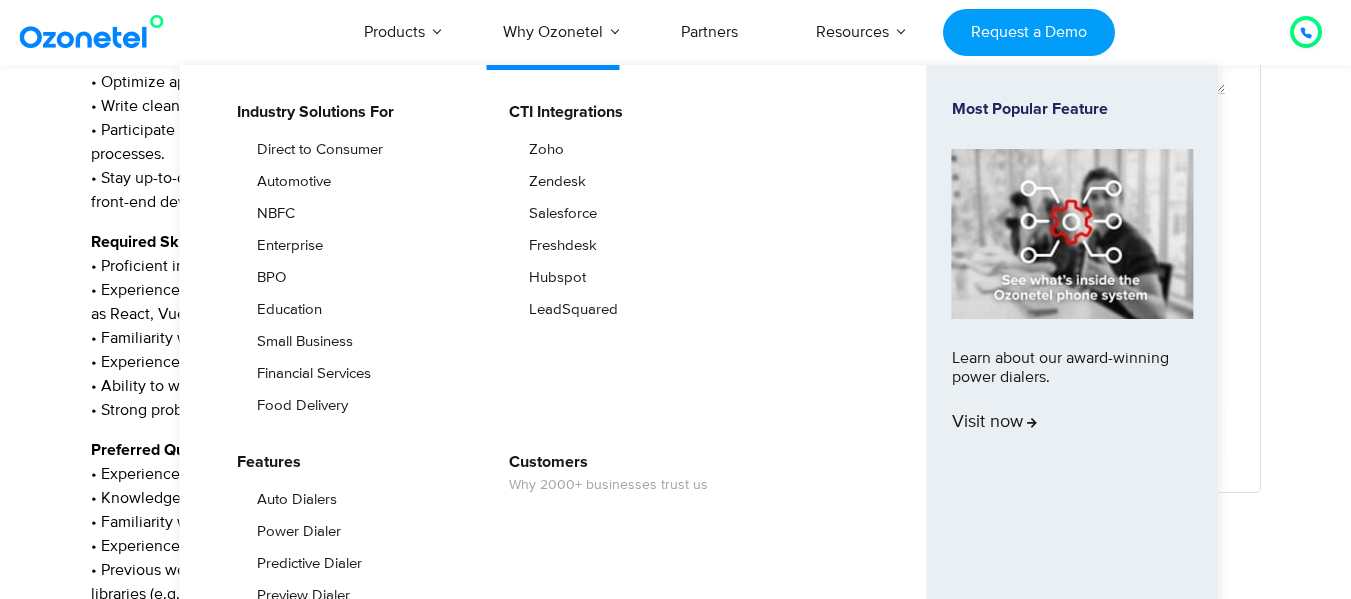 scroll, scrollTop: 0, scrollLeft: 0, axis: both 